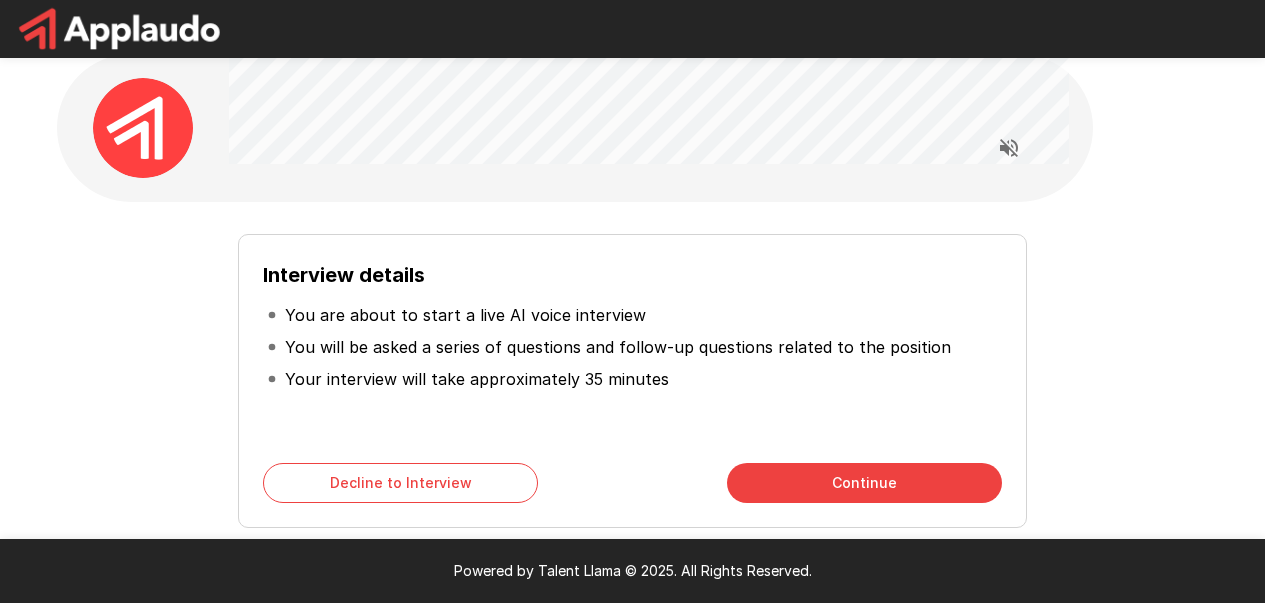 scroll, scrollTop: 15, scrollLeft: 0, axis: vertical 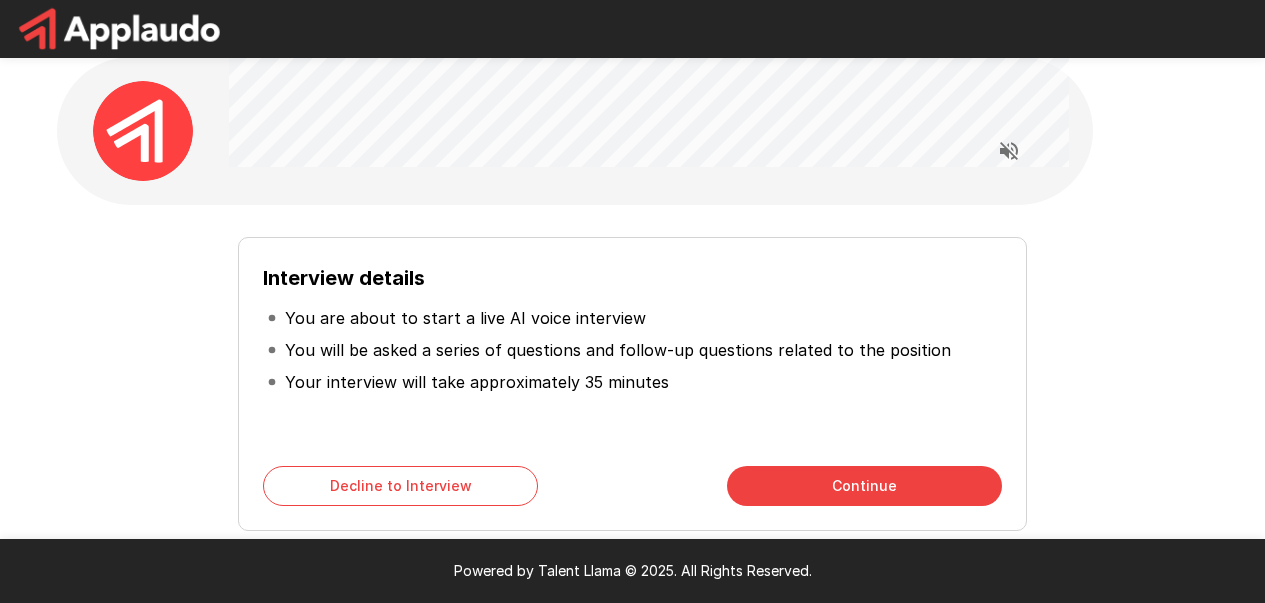 click on "Continue" at bounding box center (864, 486) 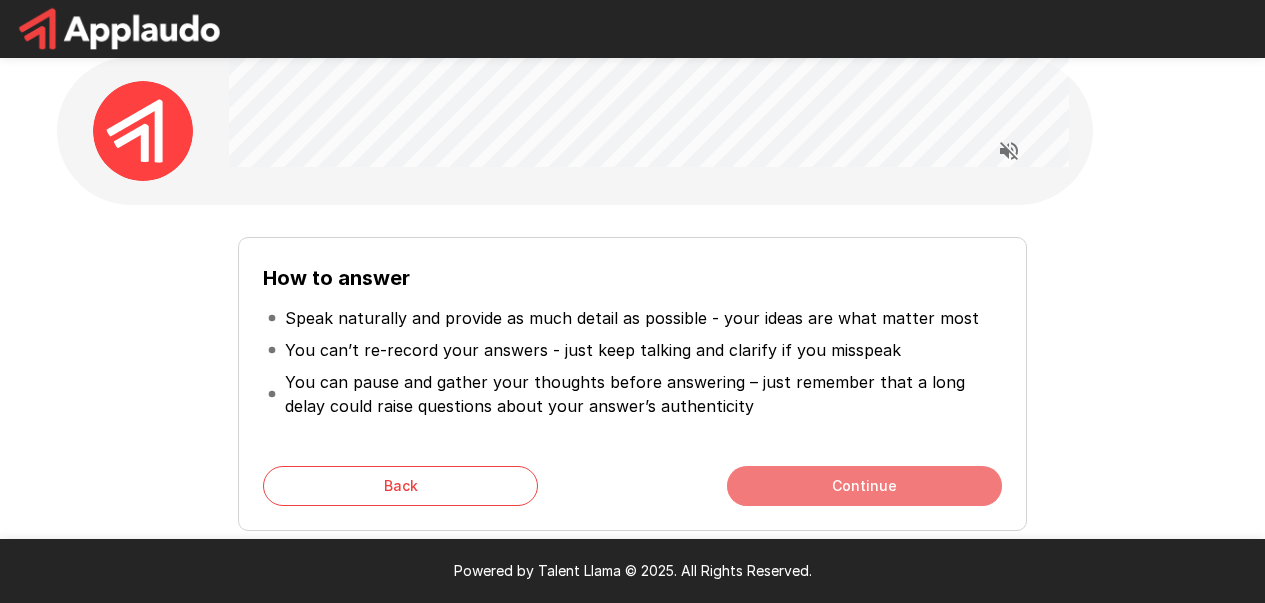 click on "Continue" at bounding box center [864, 486] 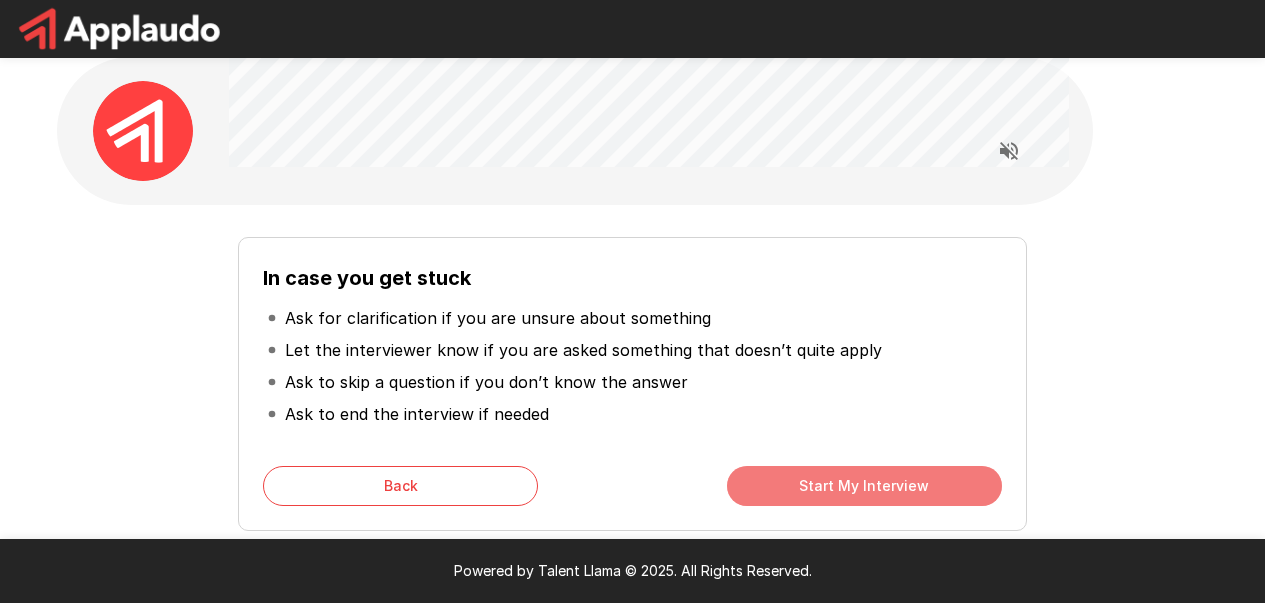 click on "Start My Interview" at bounding box center (864, 486) 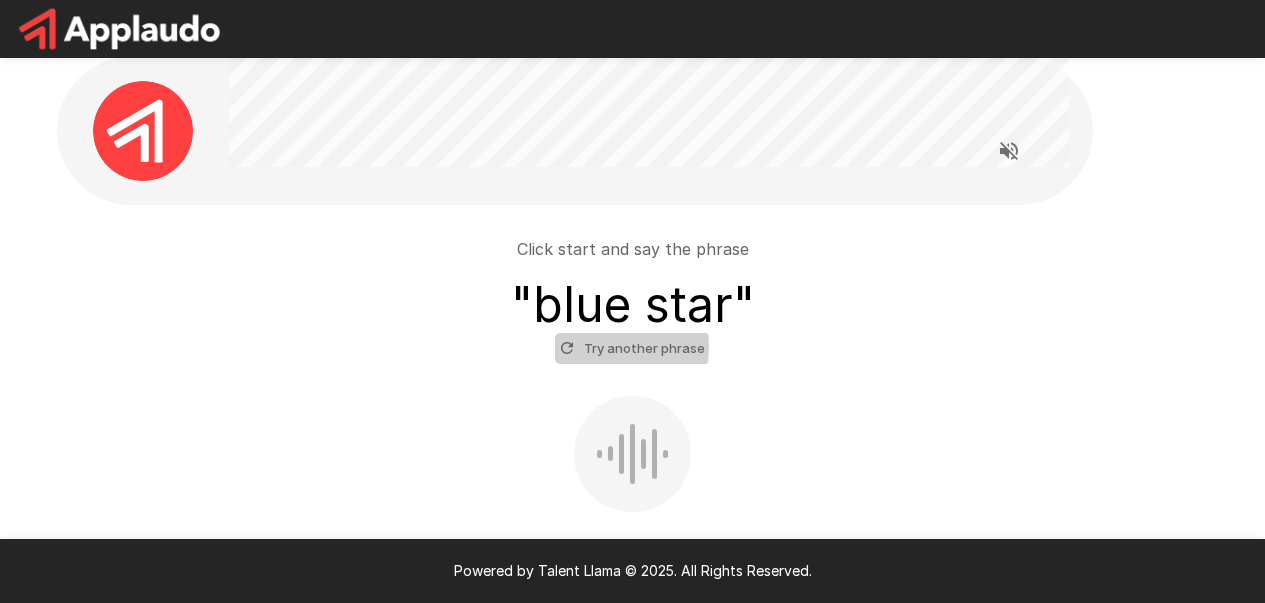click 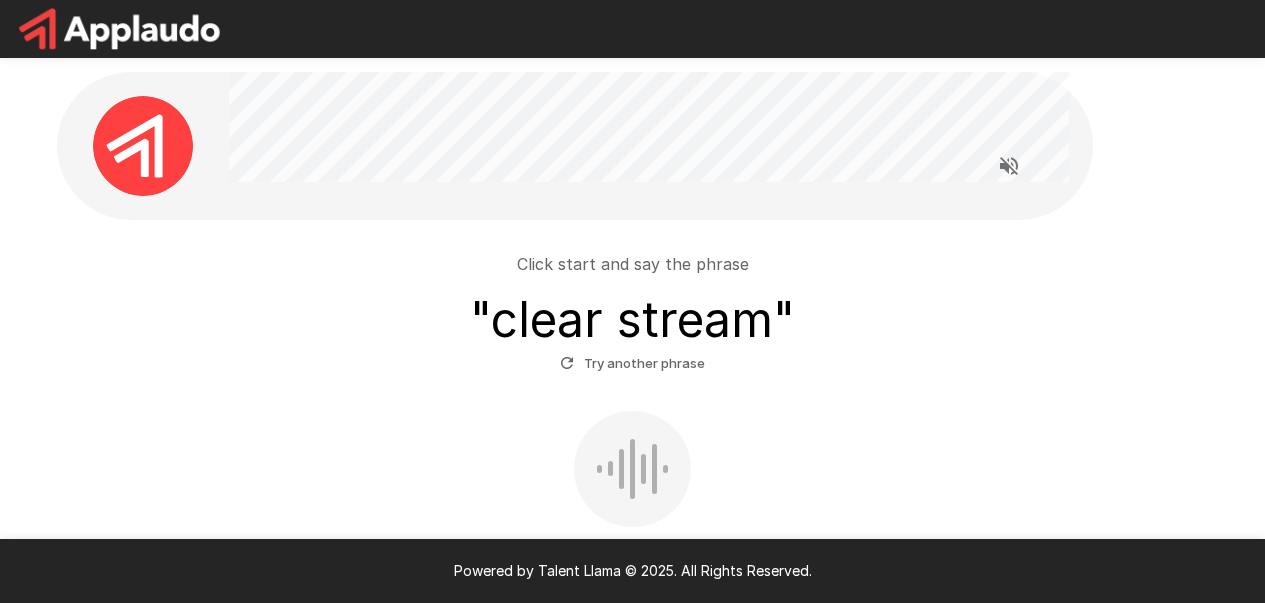 click at bounding box center (632, 469) 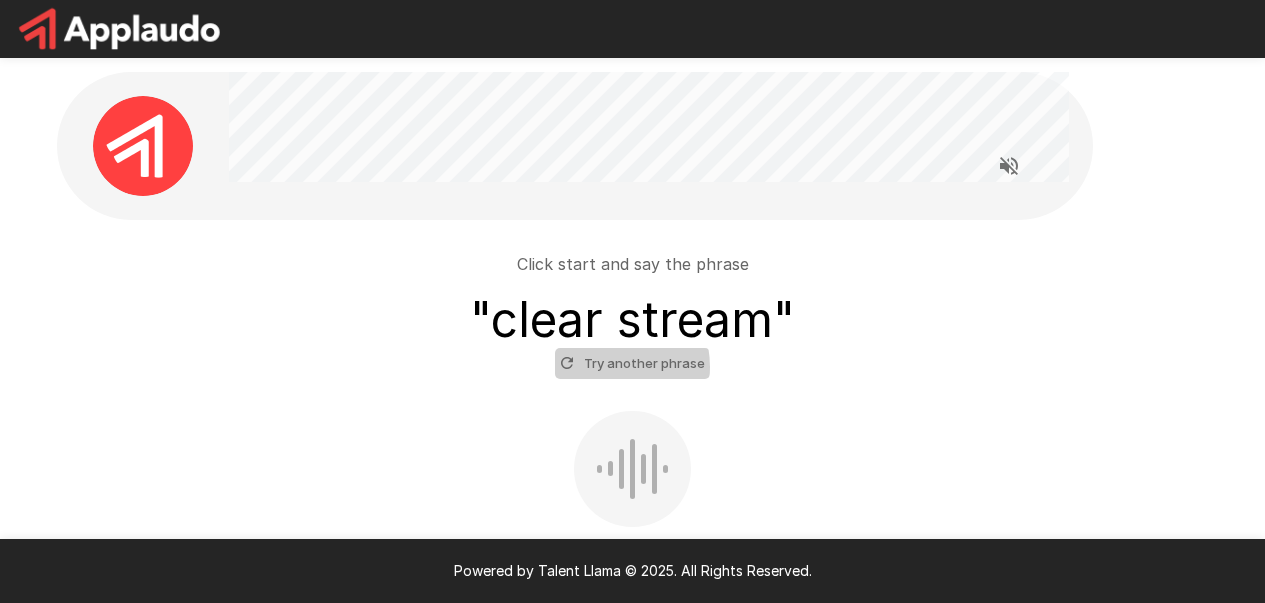 click on "Try another phrase" at bounding box center (632, 363) 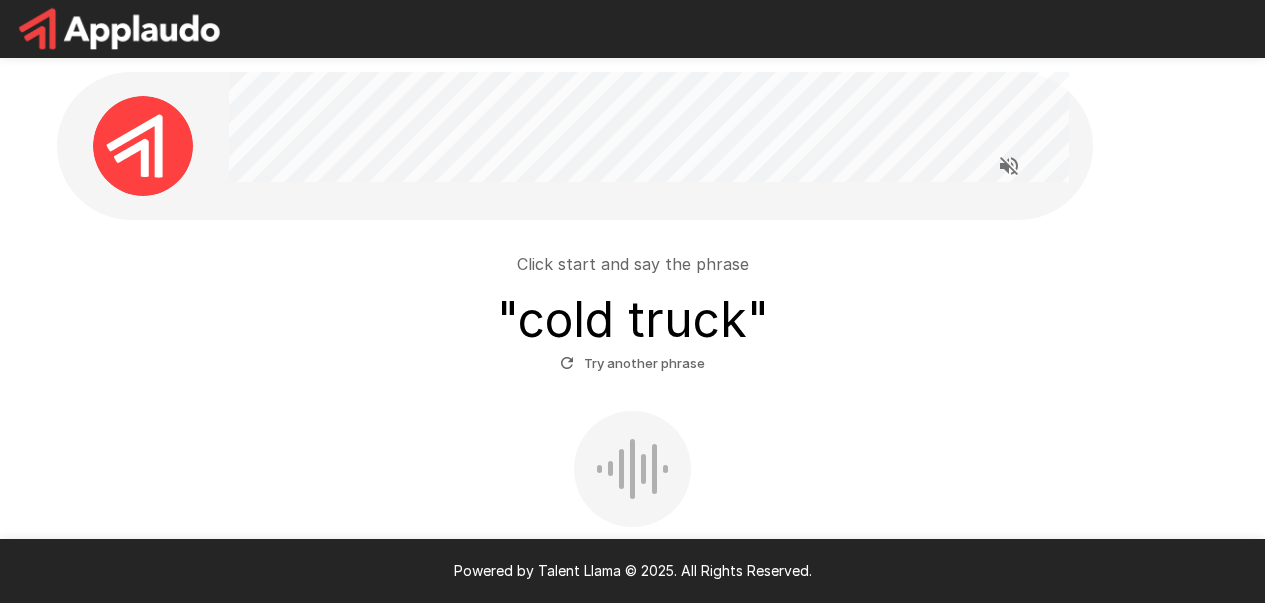 click at bounding box center (632, 469) 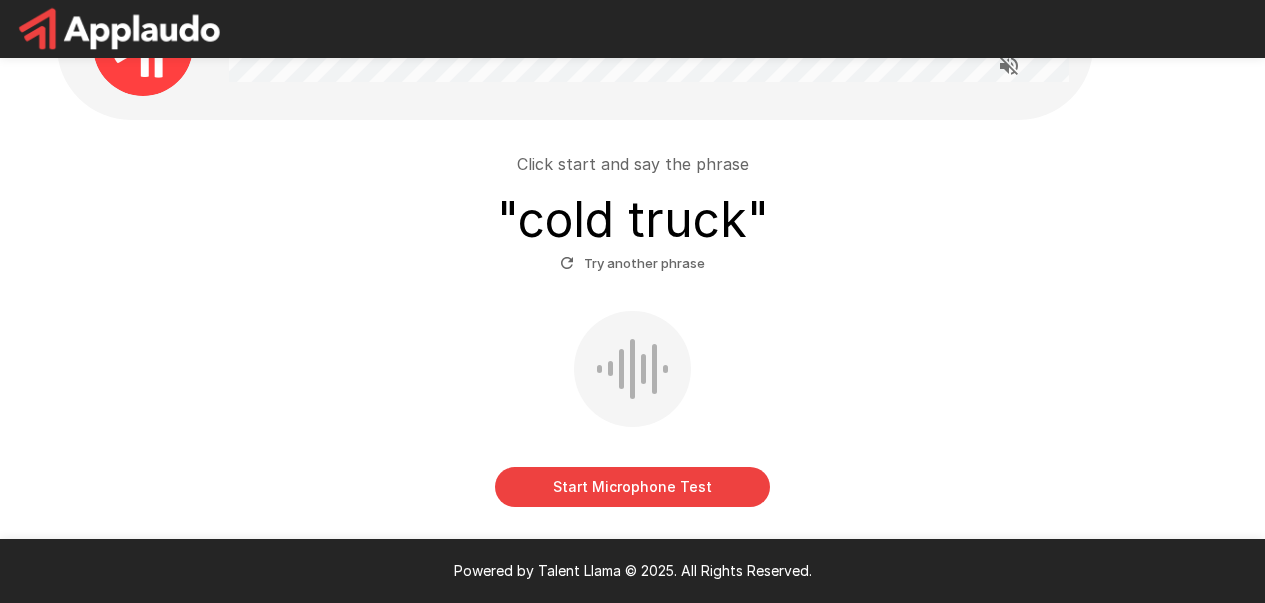scroll, scrollTop: 172, scrollLeft: 0, axis: vertical 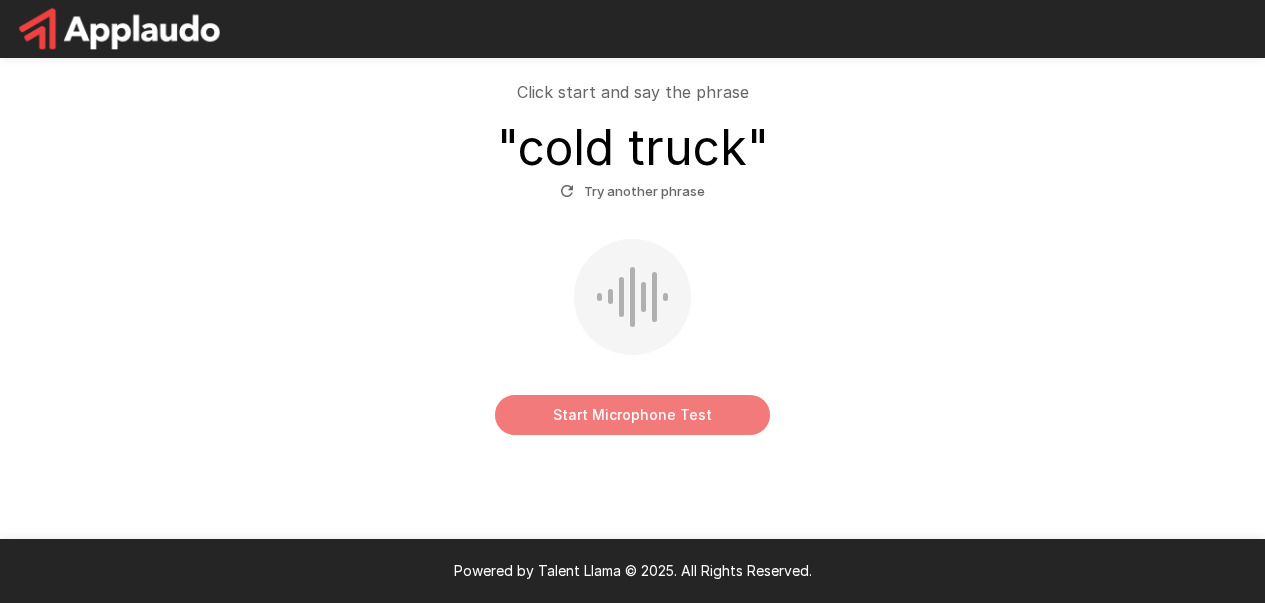 click on "Start Microphone Test" at bounding box center (632, 415) 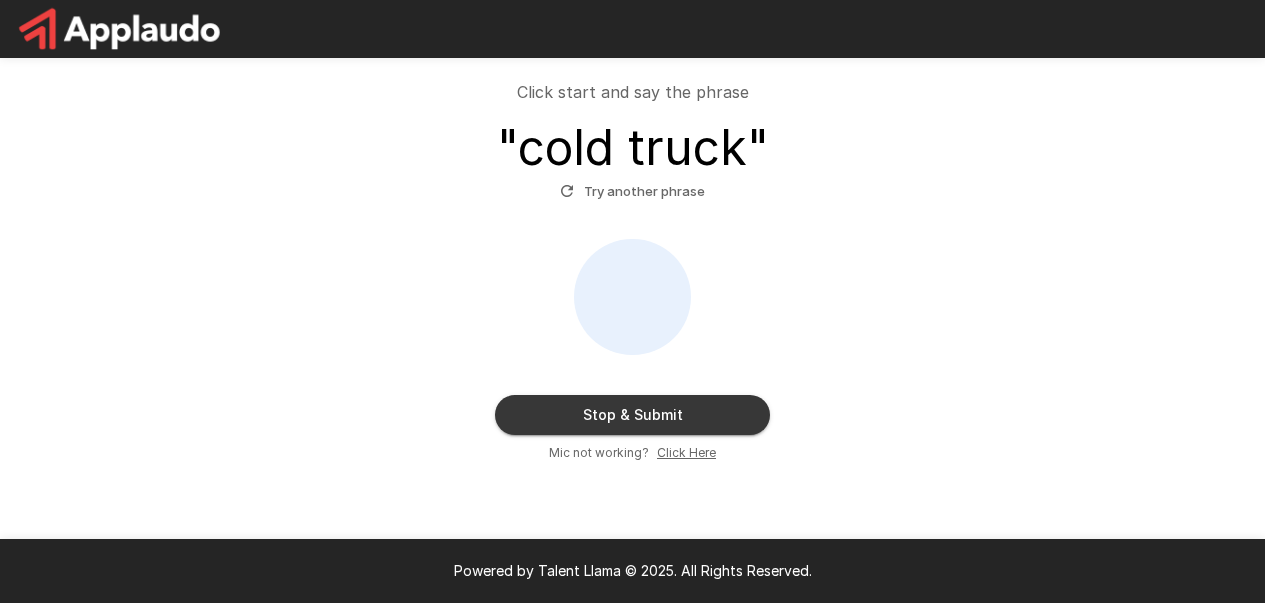 click on "Stop & Submit" at bounding box center (632, 415) 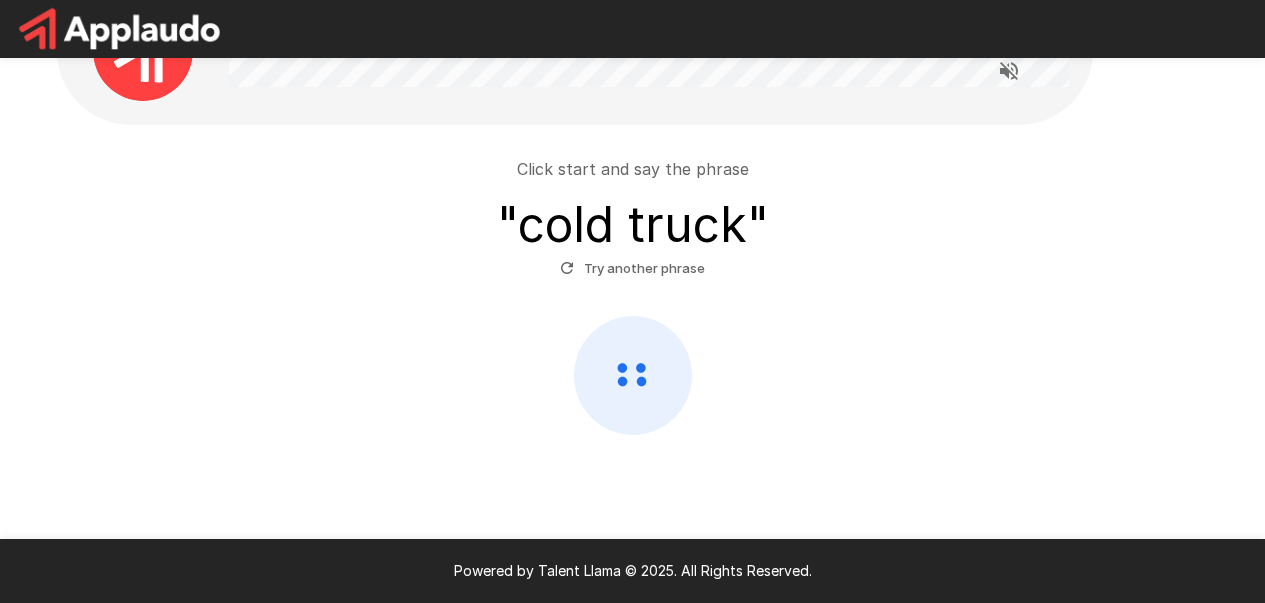 scroll, scrollTop: 95, scrollLeft: 0, axis: vertical 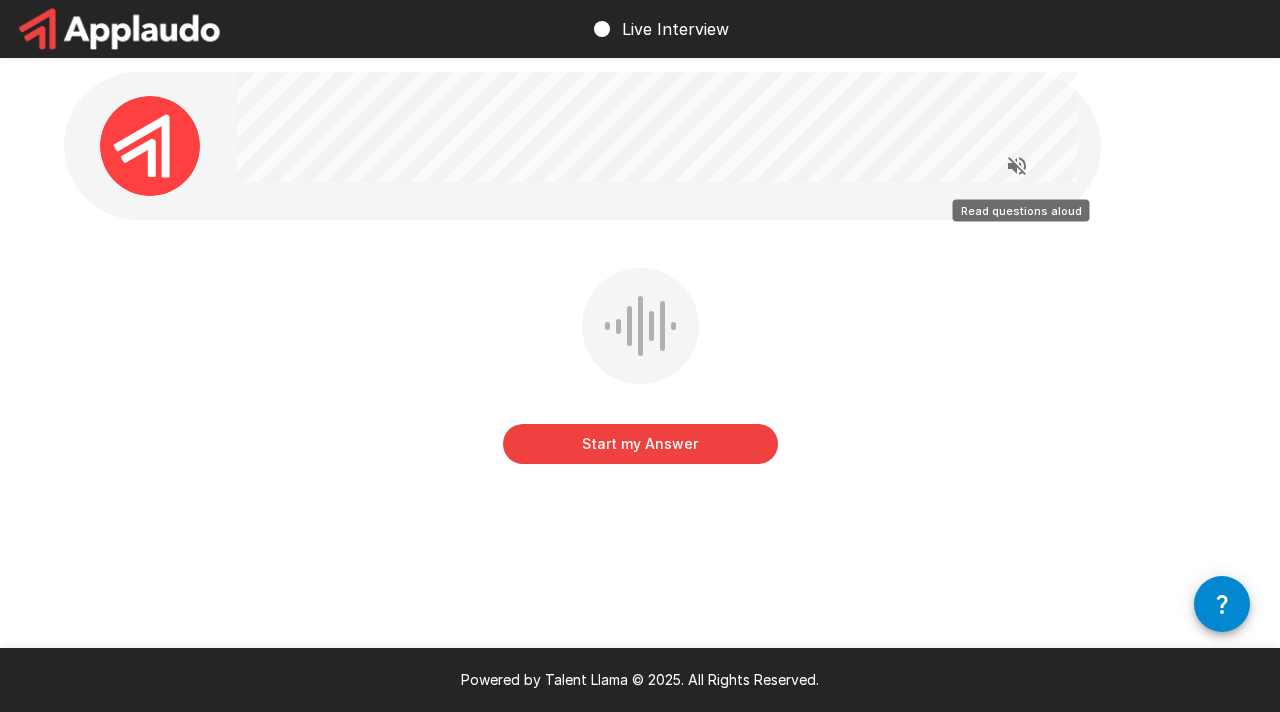 click 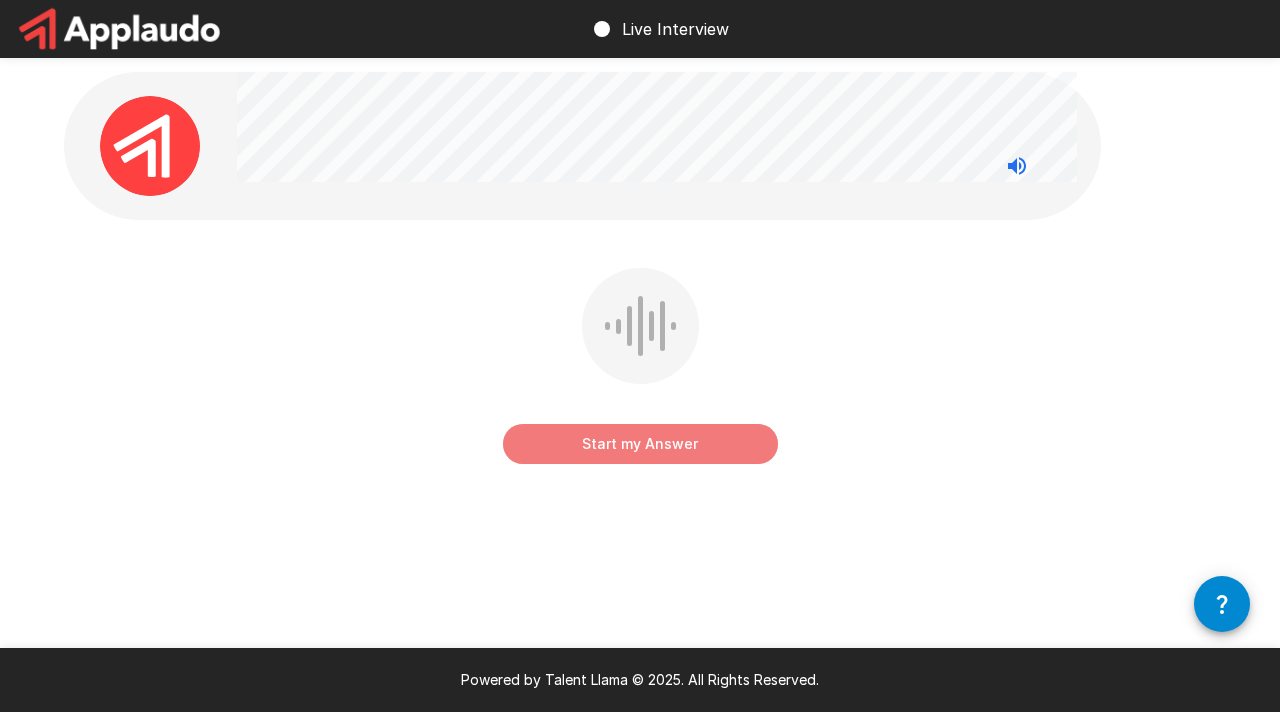 click on "Start my Answer" at bounding box center [640, 444] 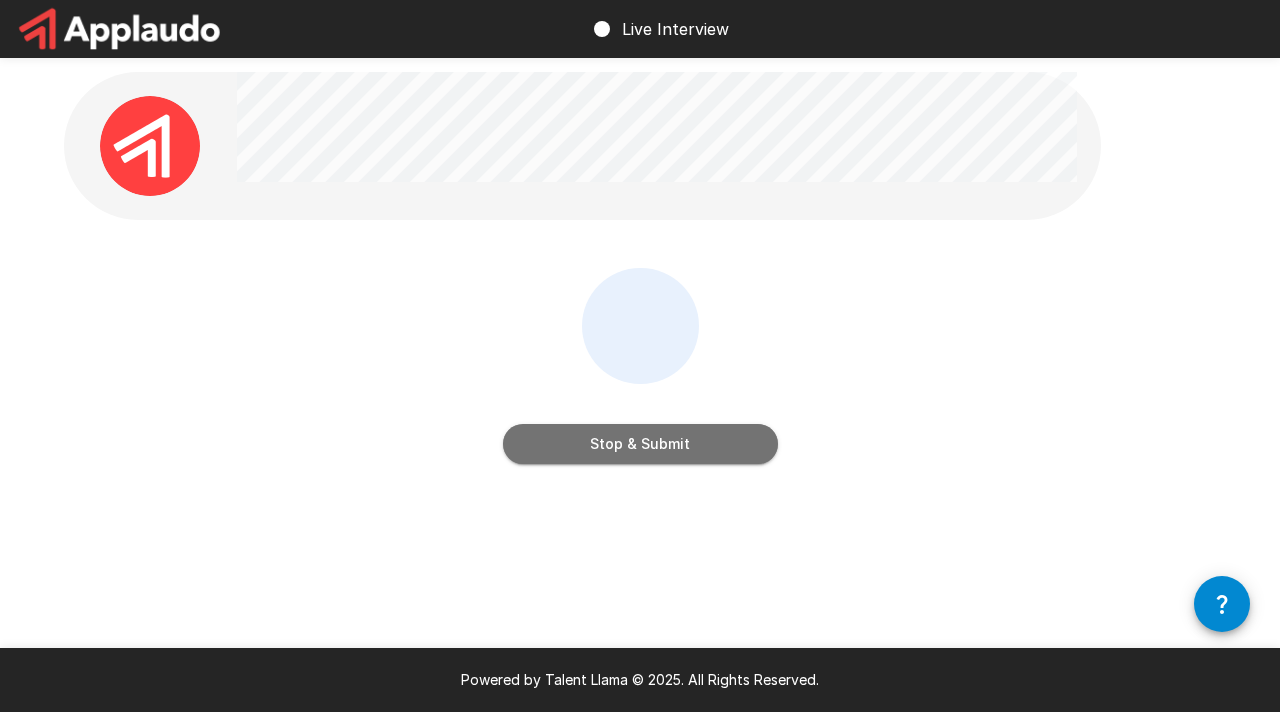 click on "Stop & Submit" at bounding box center (640, 444) 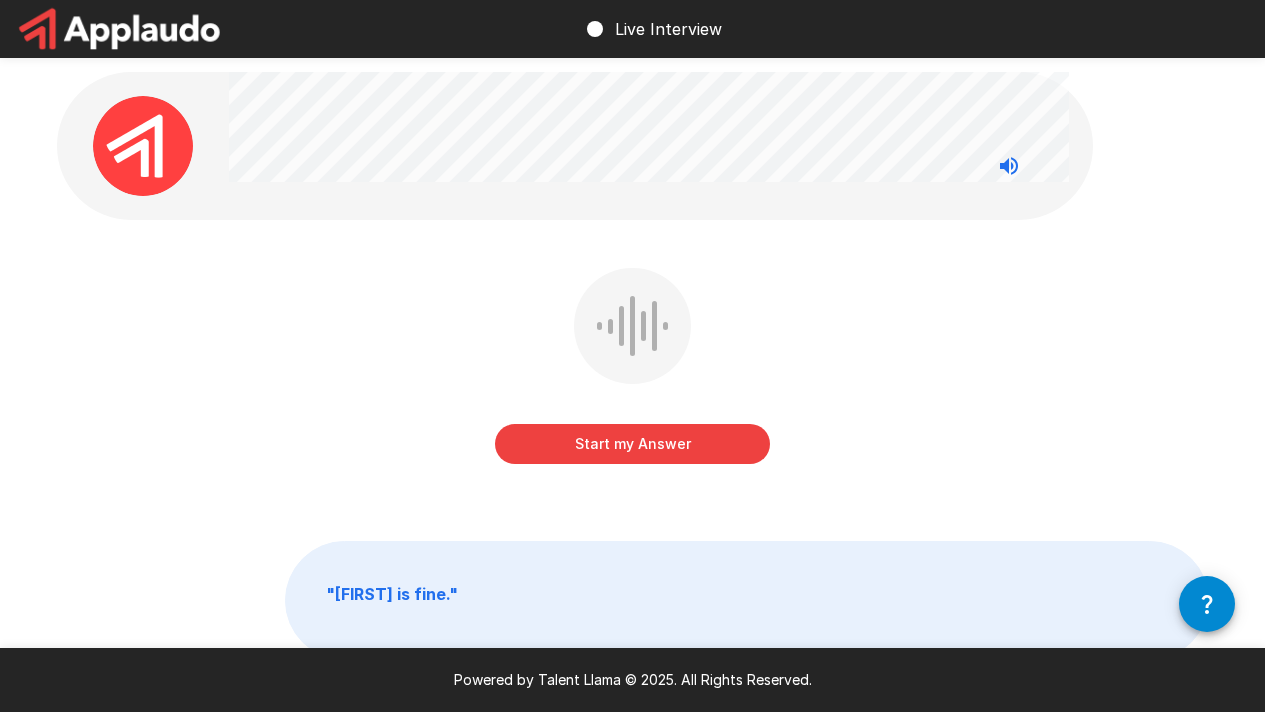 click on "Start my Answer" at bounding box center [632, 444] 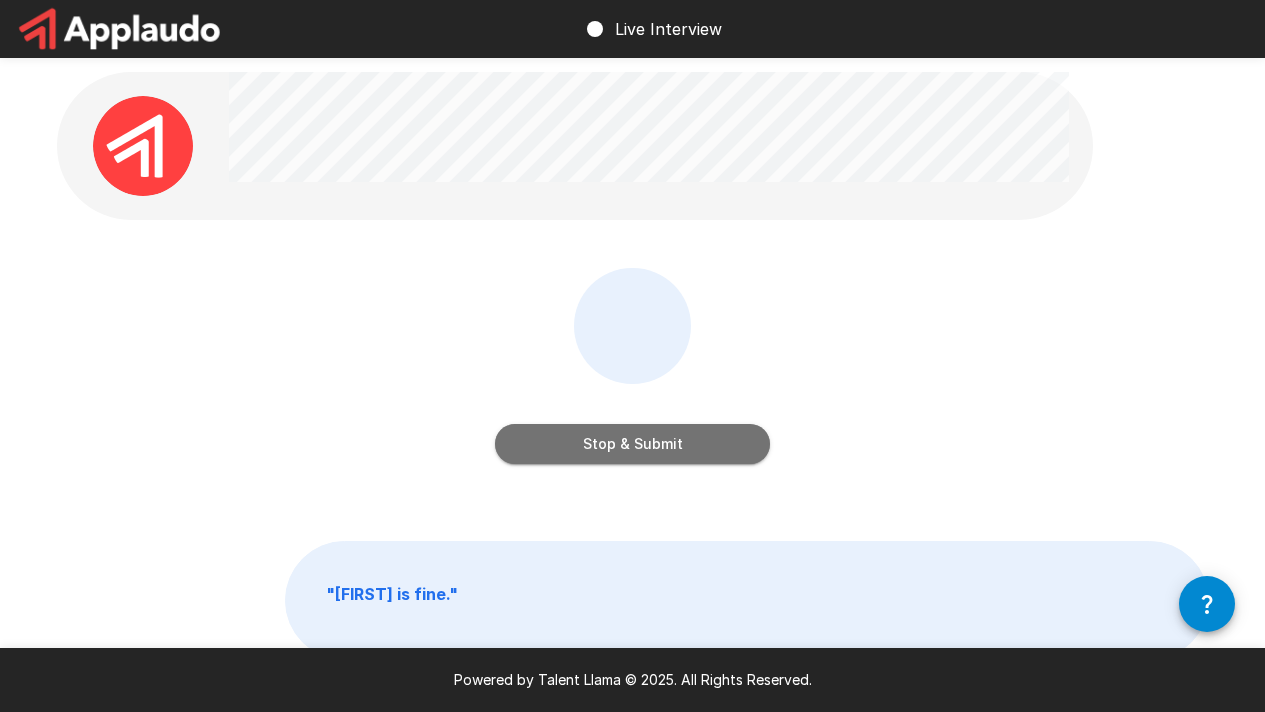click on "Stop & Submit" at bounding box center (632, 444) 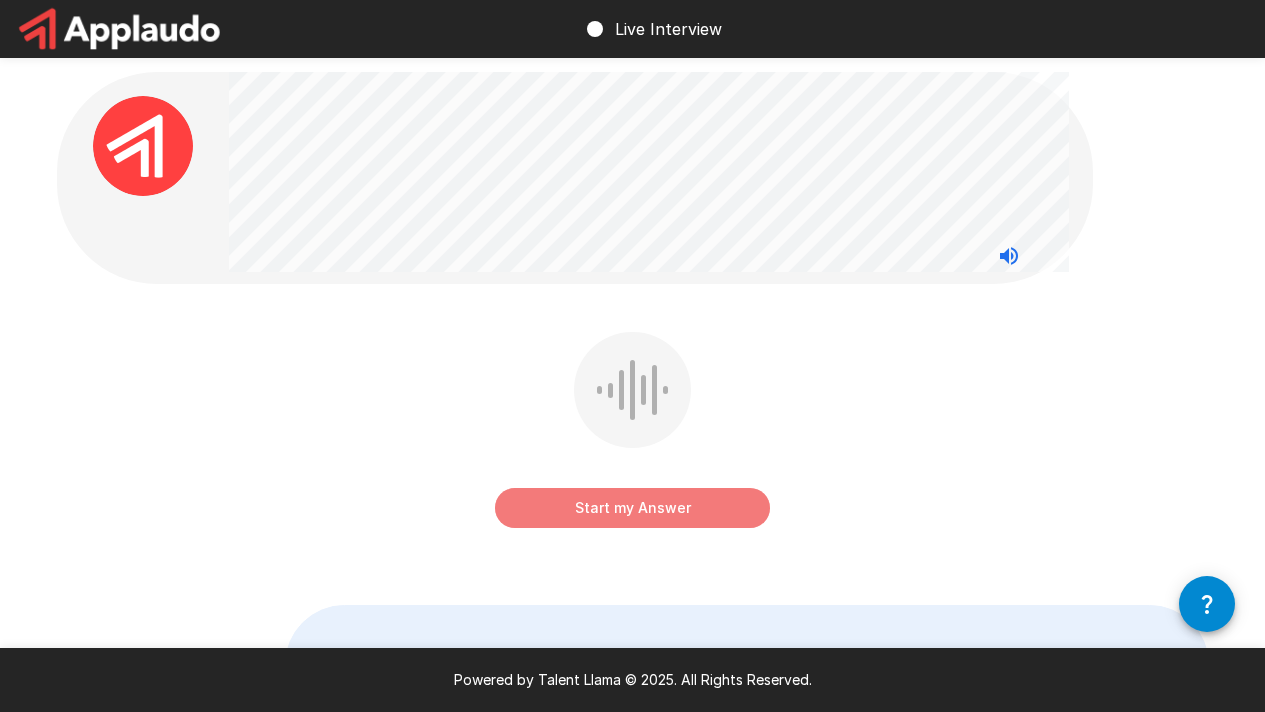 click on "Start my Answer" at bounding box center [632, 508] 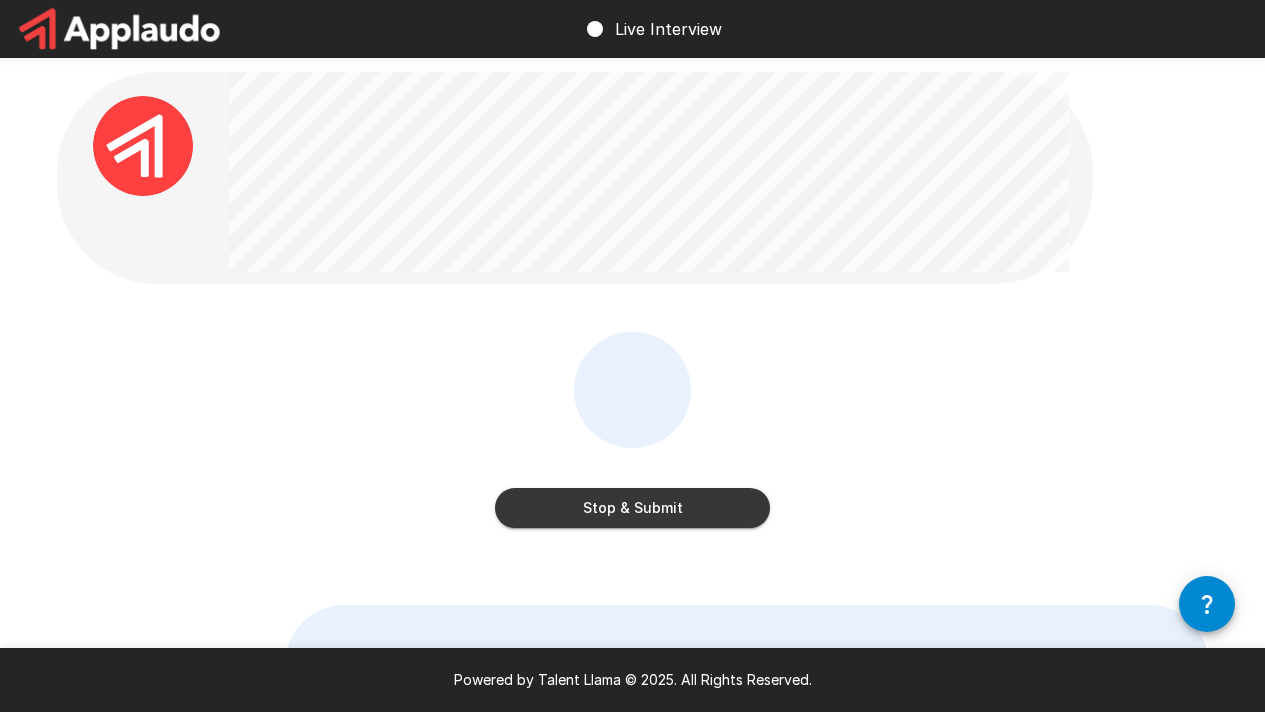 click on "Stop & Submit" at bounding box center [632, 508] 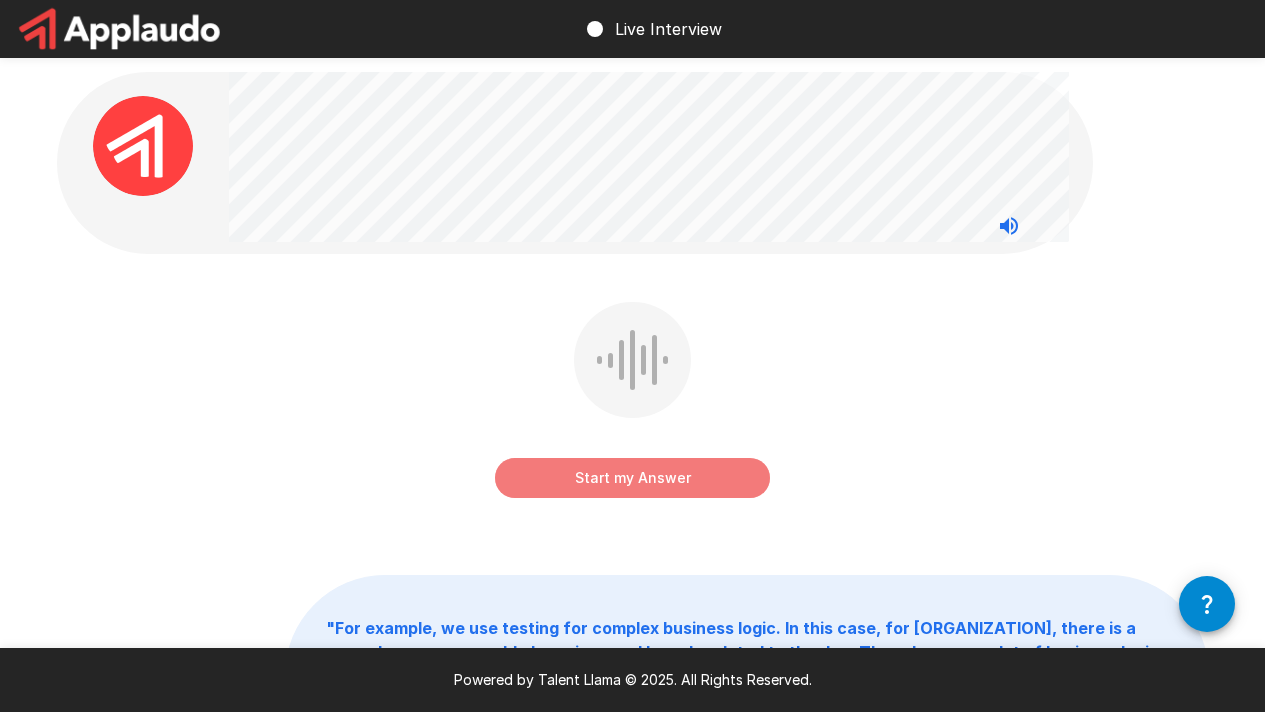 click on "Start my Answer" at bounding box center (632, 478) 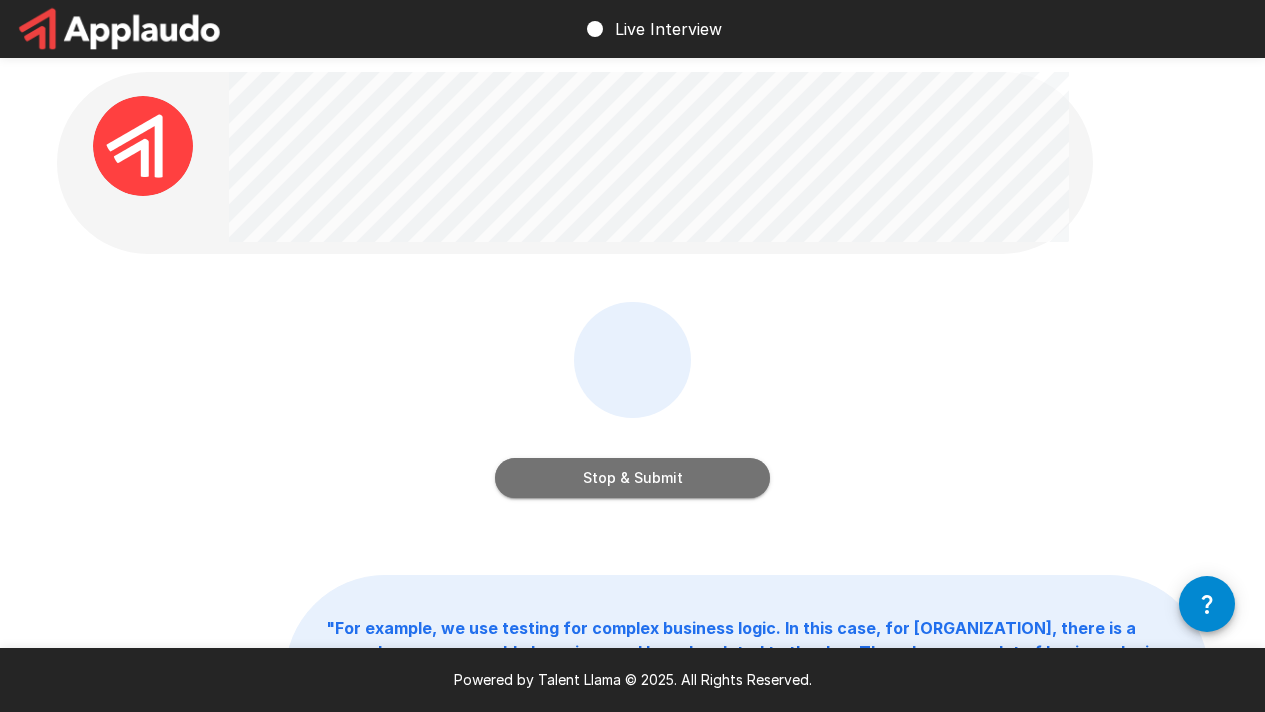 click on "Stop & Submit" at bounding box center [632, 478] 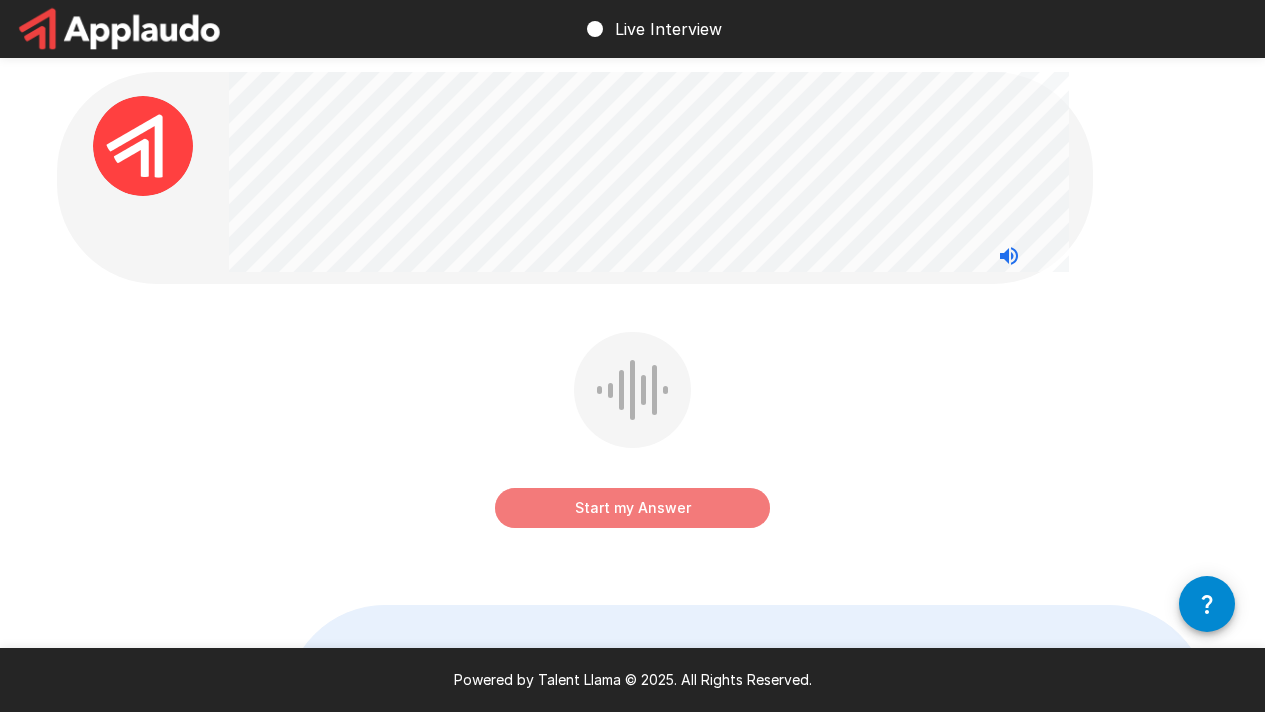 click on "Start my Answer" at bounding box center (632, 508) 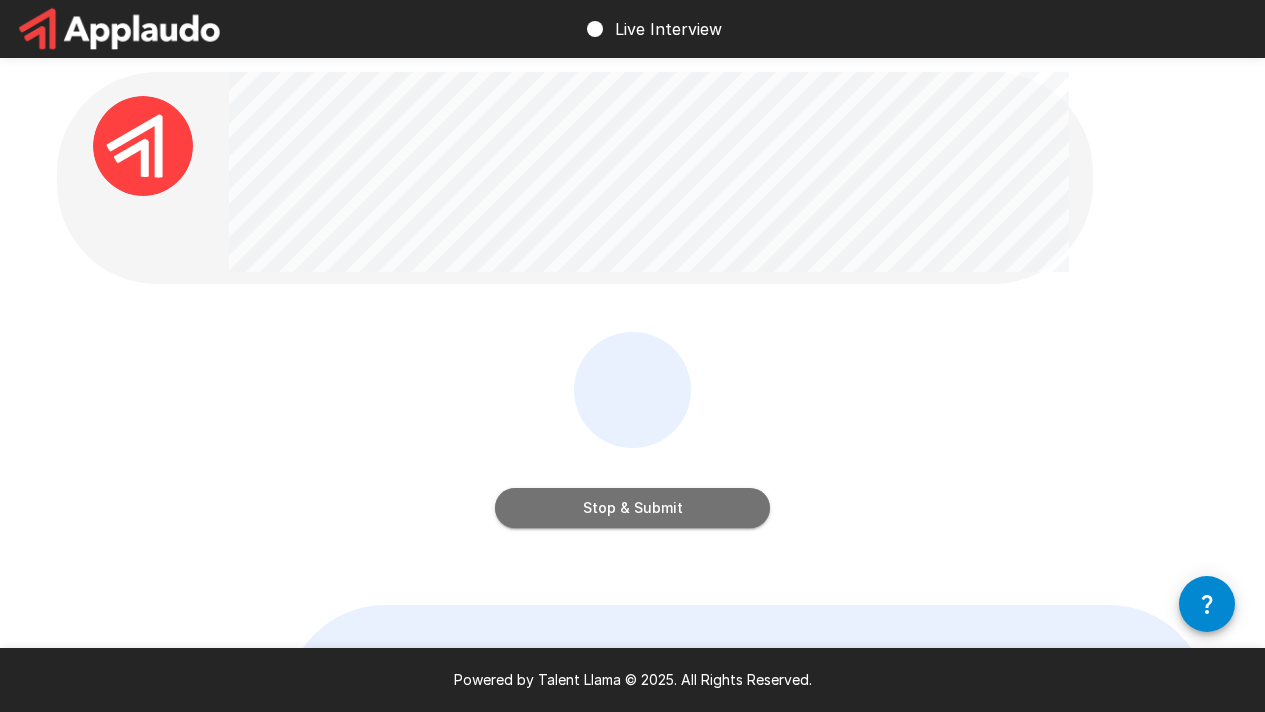 click on "Stop & Submit" at bounding box center (632, 508) 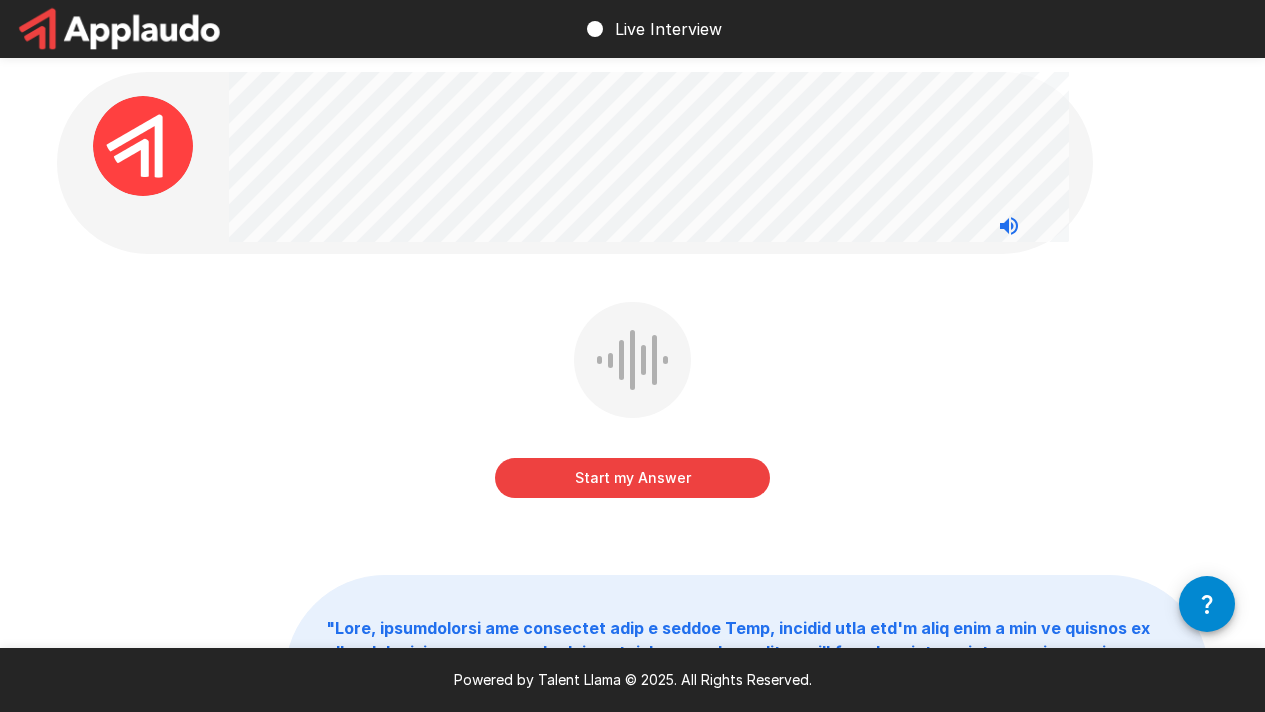 click on "Start my Answer" at bounding box center [632, 478] 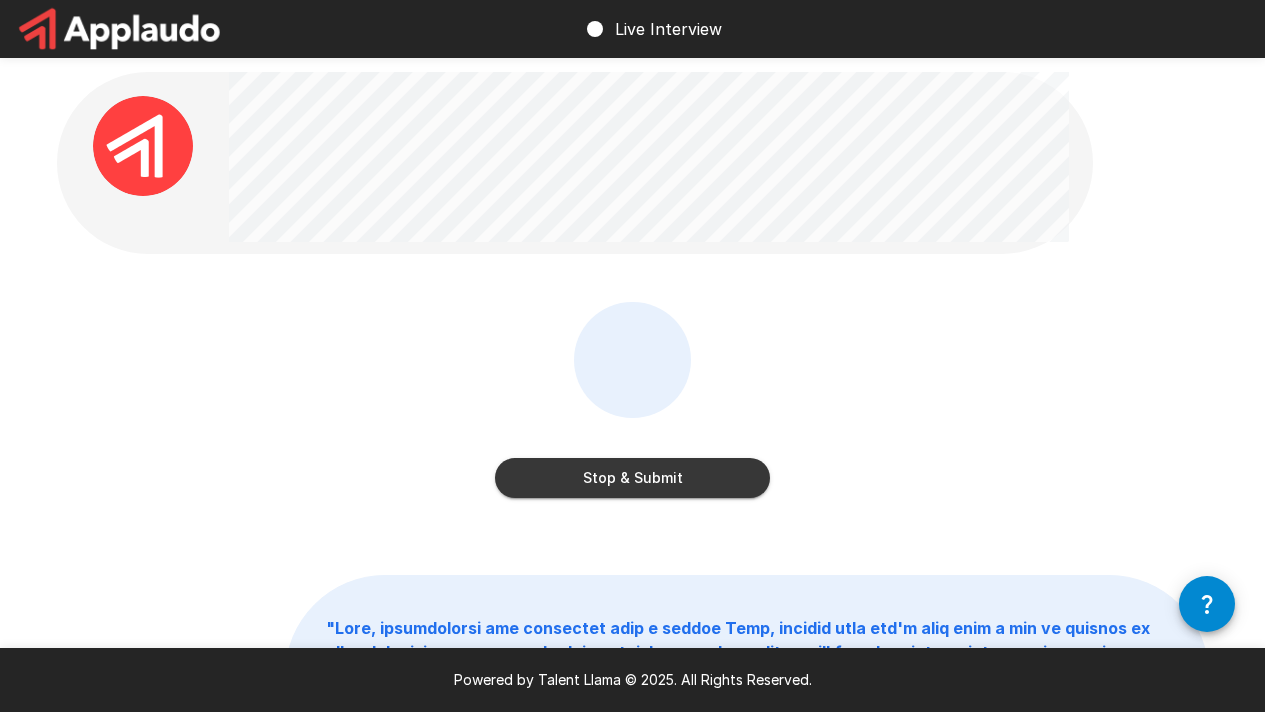 click on "Stop & Submit" at bounding box center (632, 478) 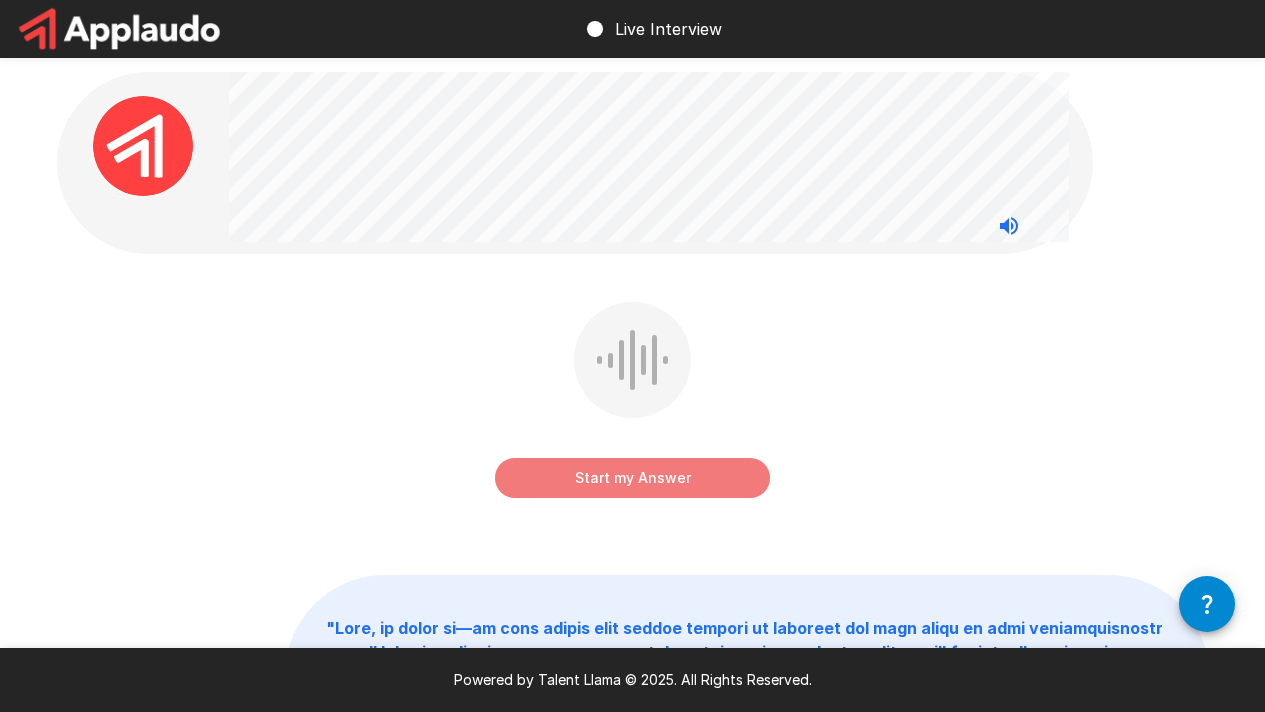 click on "Start my Answer" at bounding box center [632, 478] 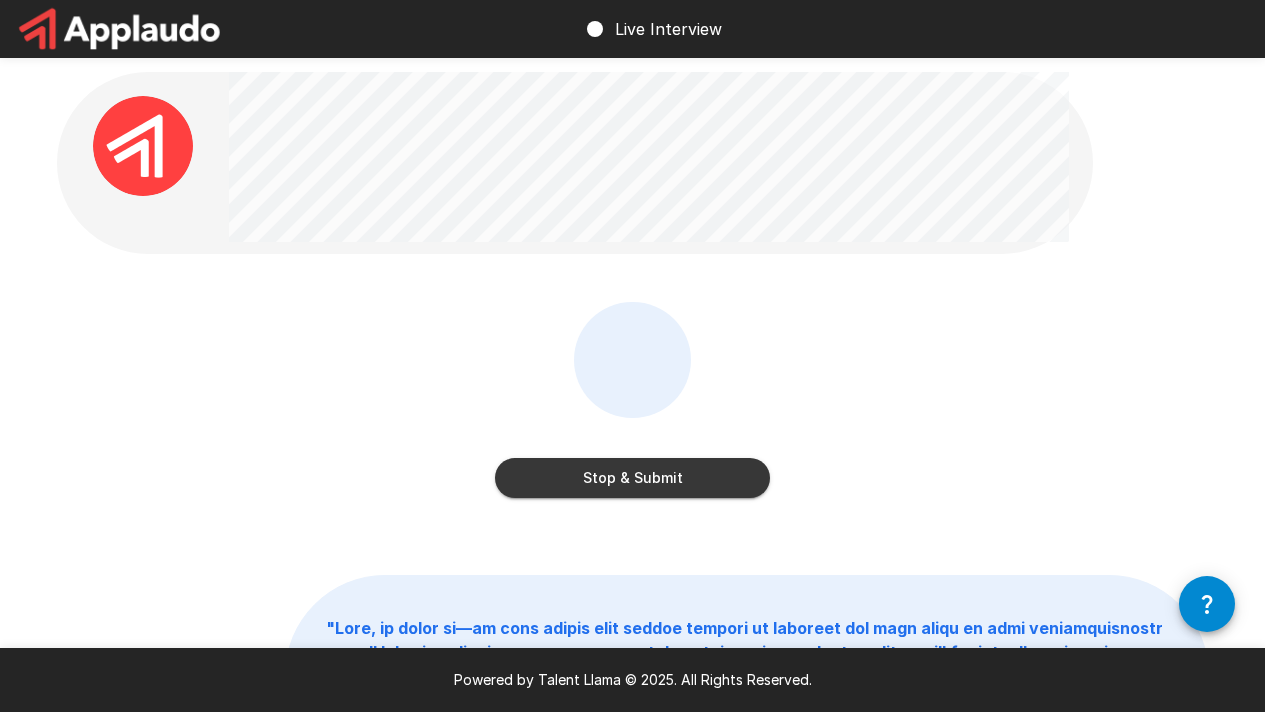 click on "Stop & Submit" at bounding box center (632, 478) 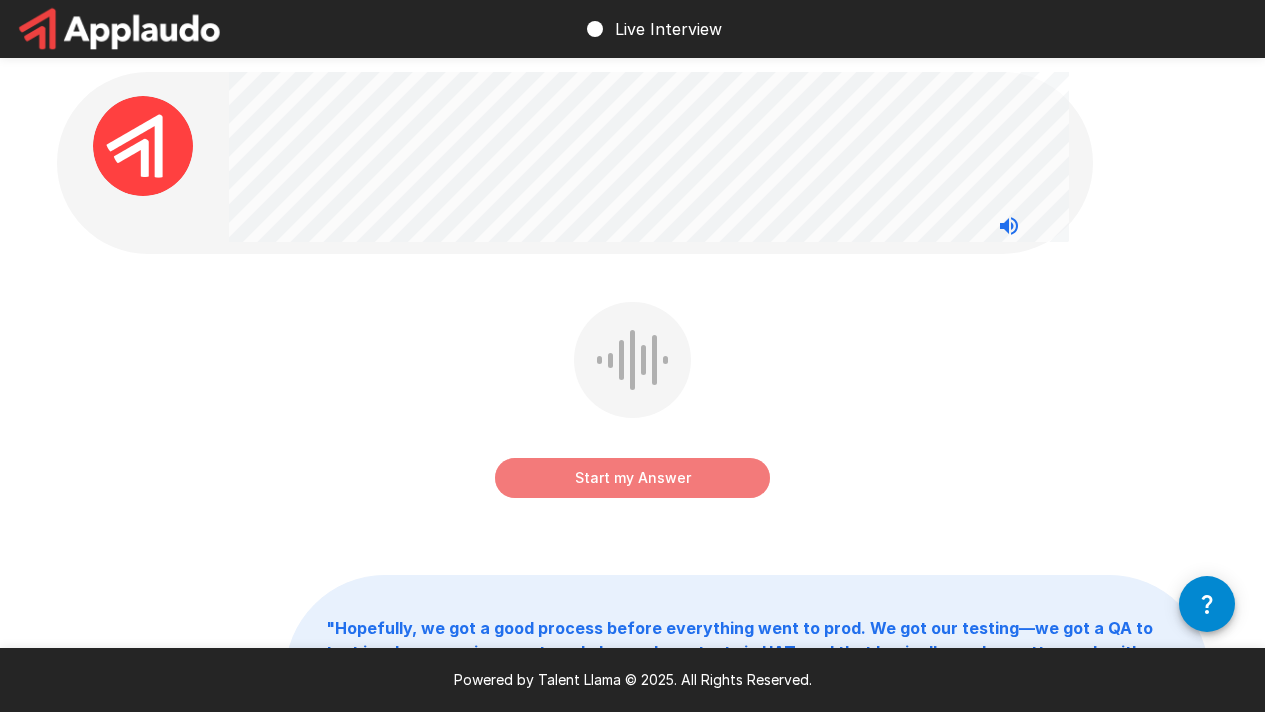 click on "Start my Answer" at bounding box center (632, 478) 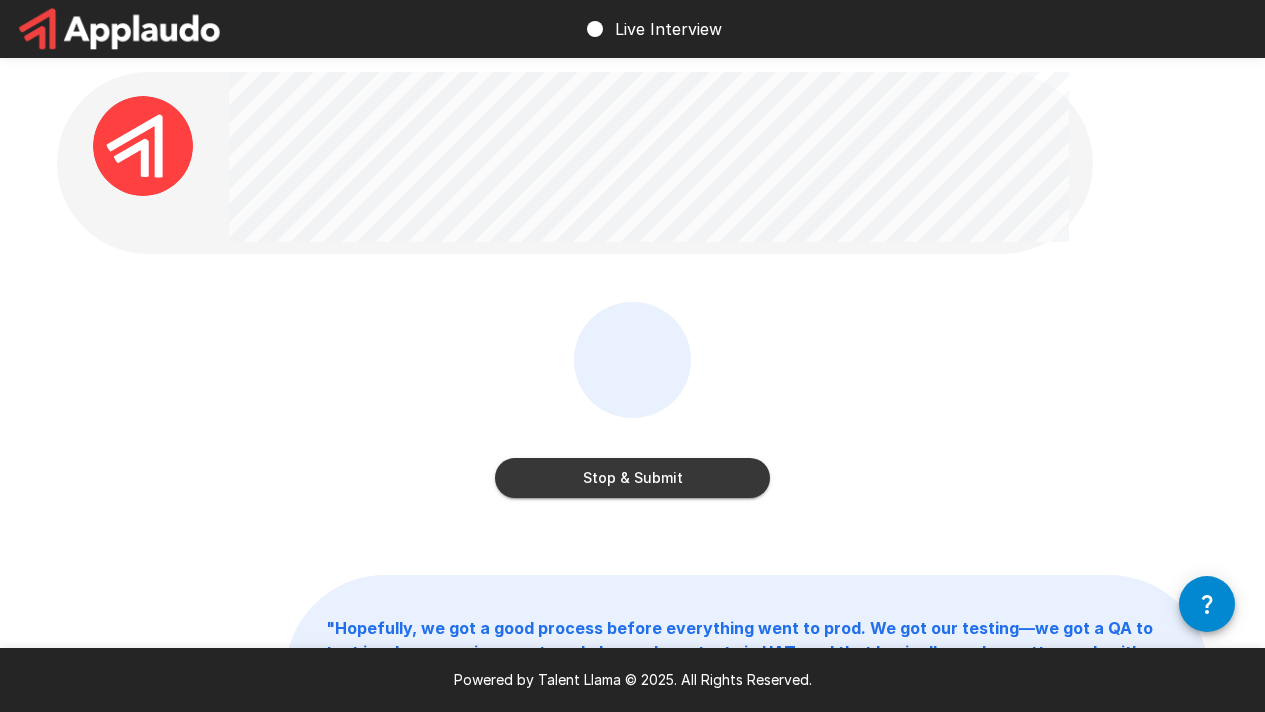 click on "Stop & Submit" at bounding box center (632, 478) 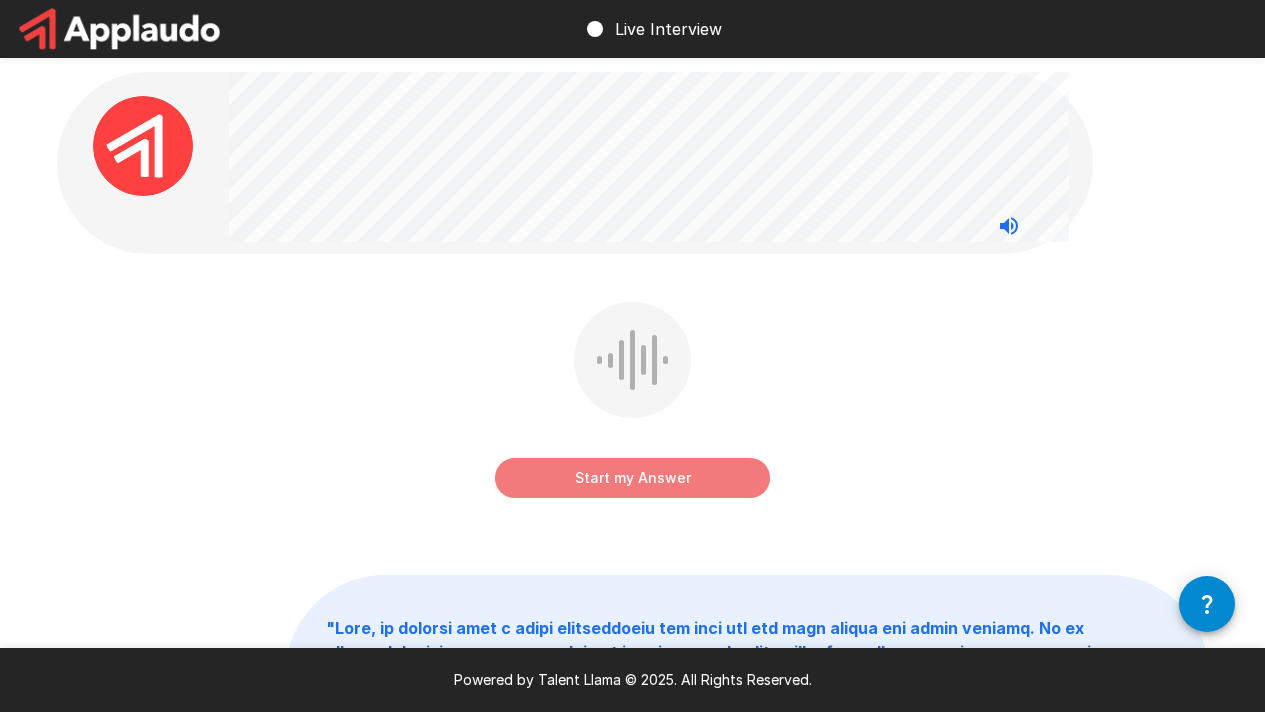 click on "Start my Answer" at bounding box center (632, 478) 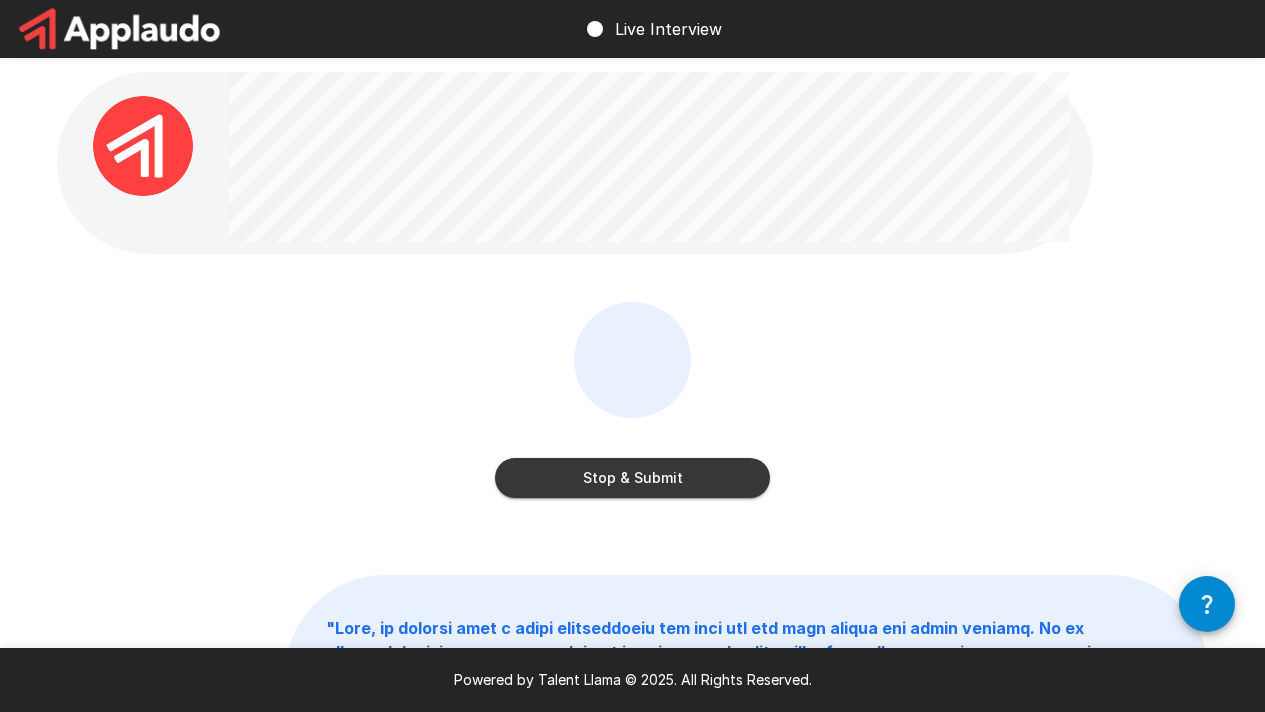 click on "Stop & Submit" at bounding box center (632, 478) 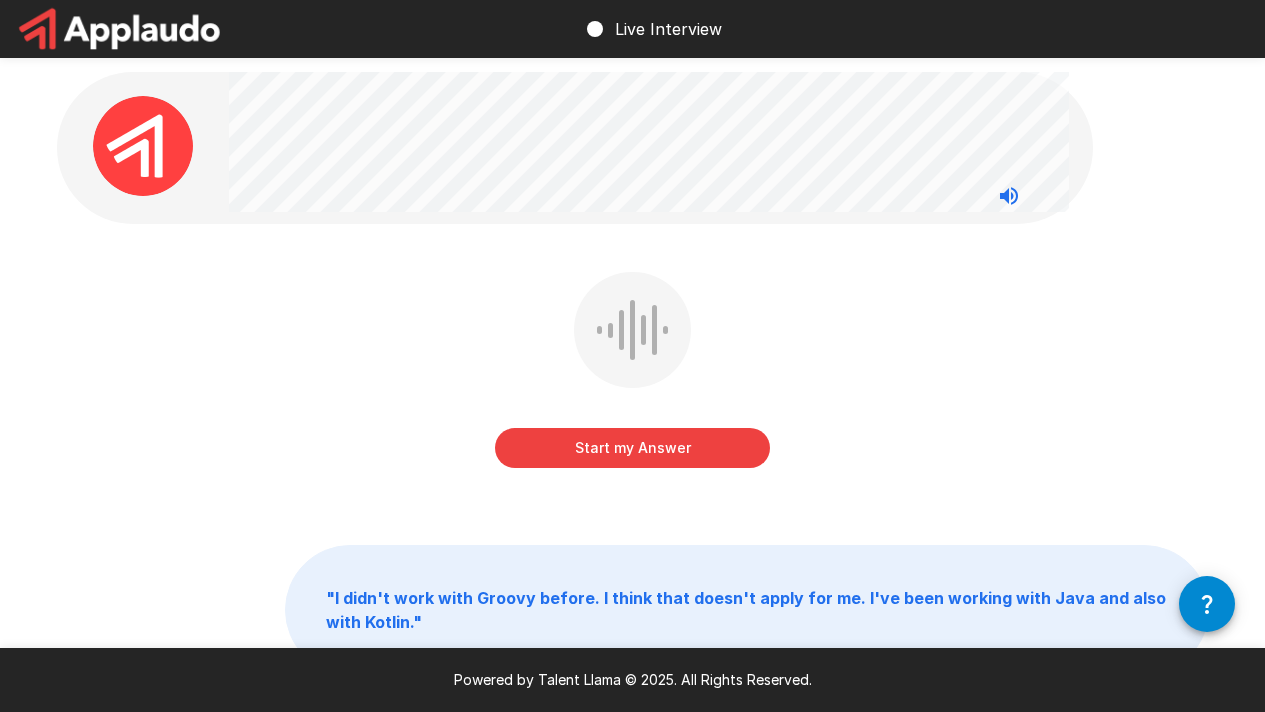 click on "Start my Answer" at bounding box center [632, 448] 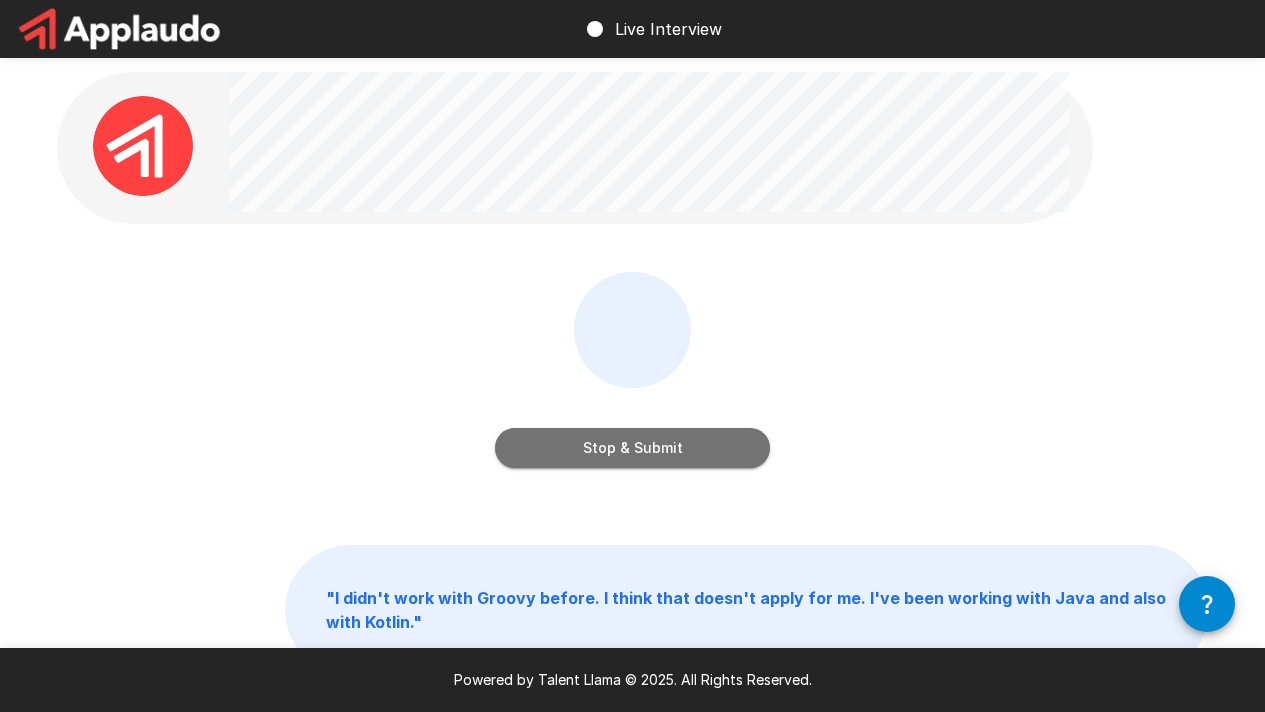 click on "Stop & Submit" at bounding box center (632, 448) 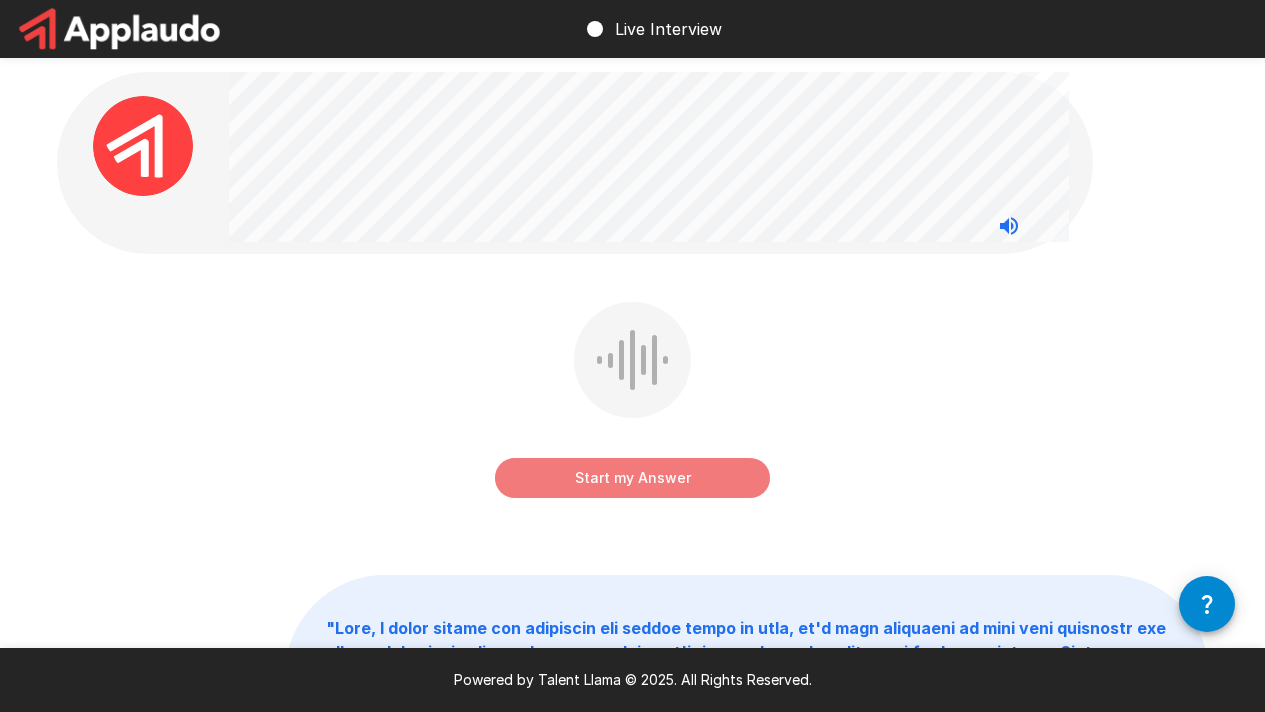 click on "Start my Answer" at bounding box center (632, 478) 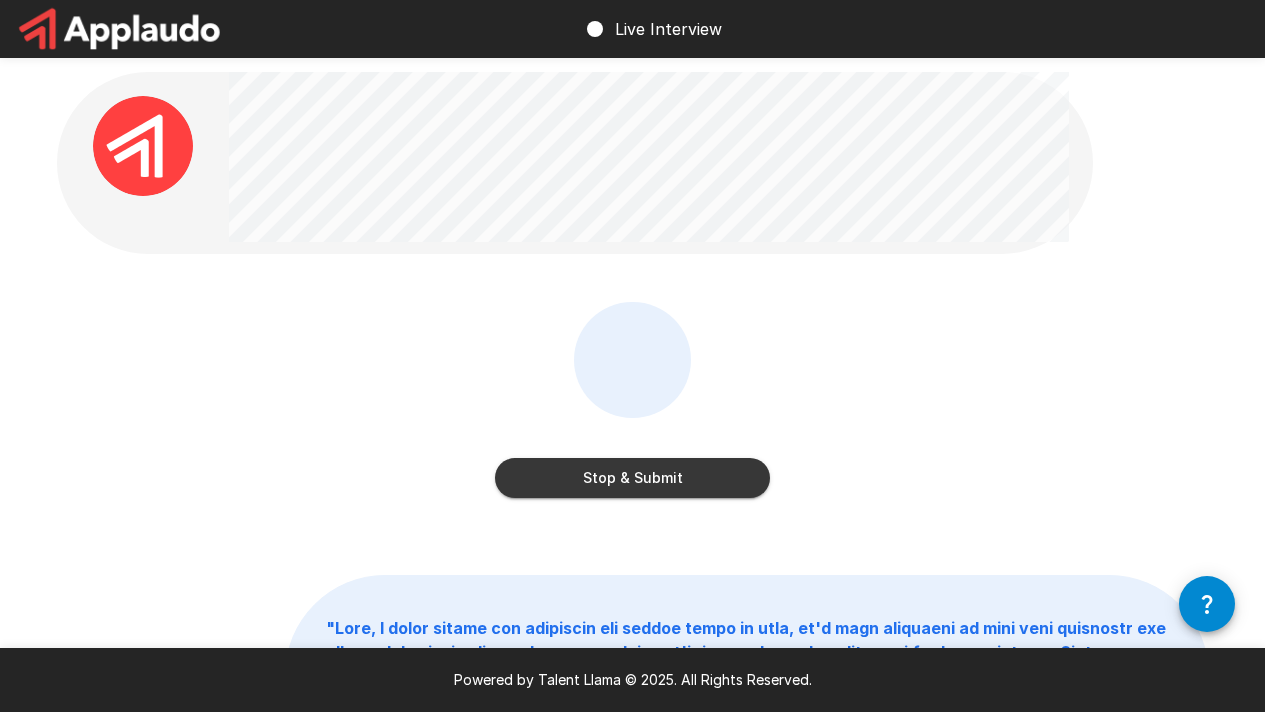 click on "Stop & Submit" at bounding box center (632, 478) 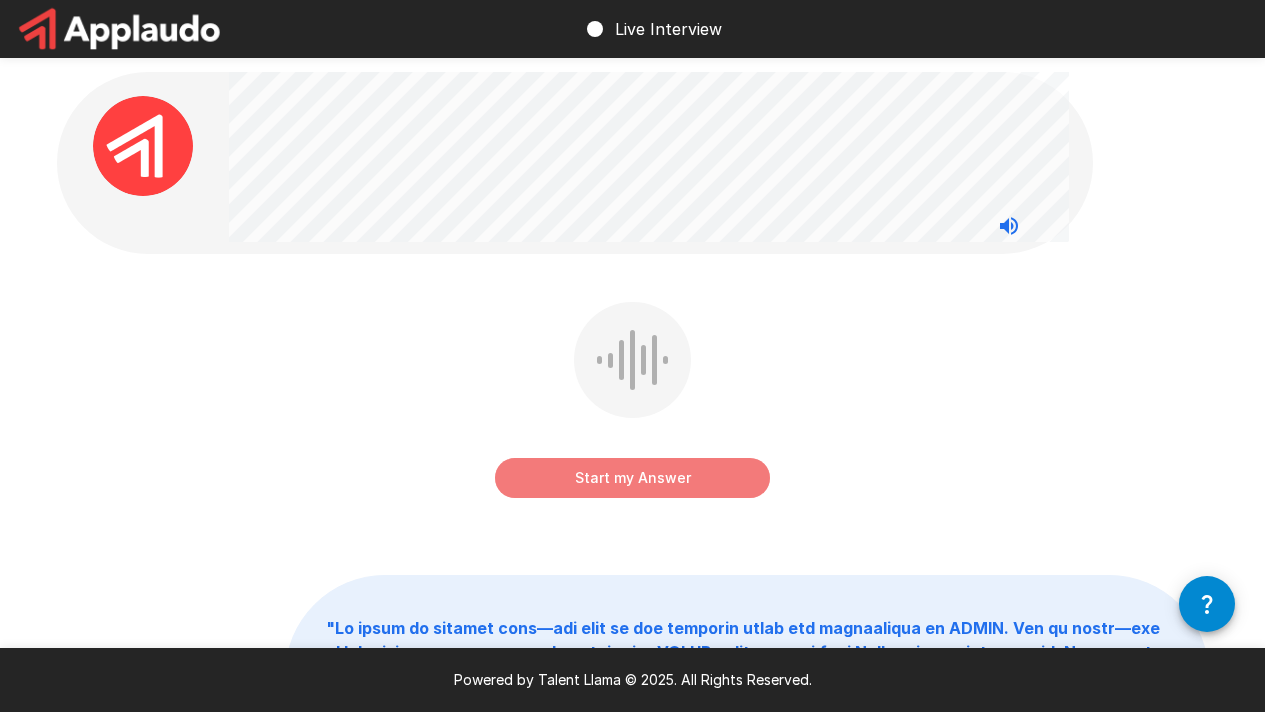 click on "Start my Answer" at bounding box center (632, 478) 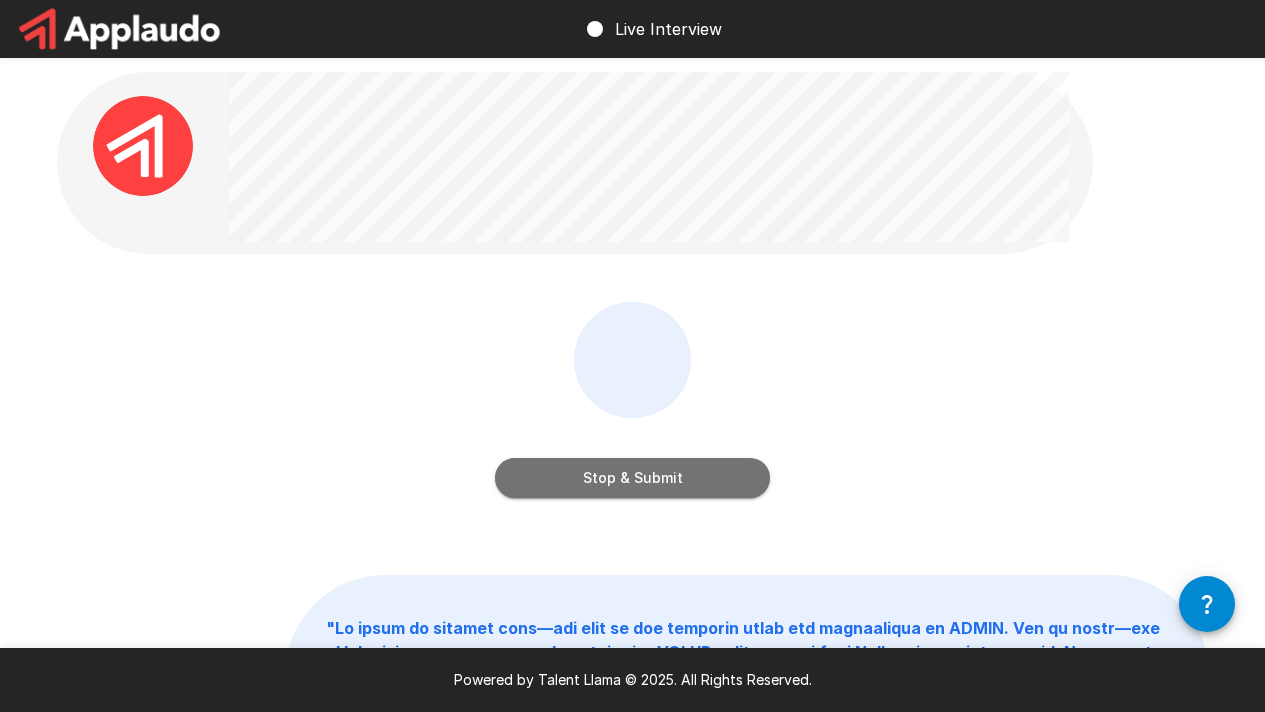 click on "Stop & Submit" at bounding box center (632, 478) 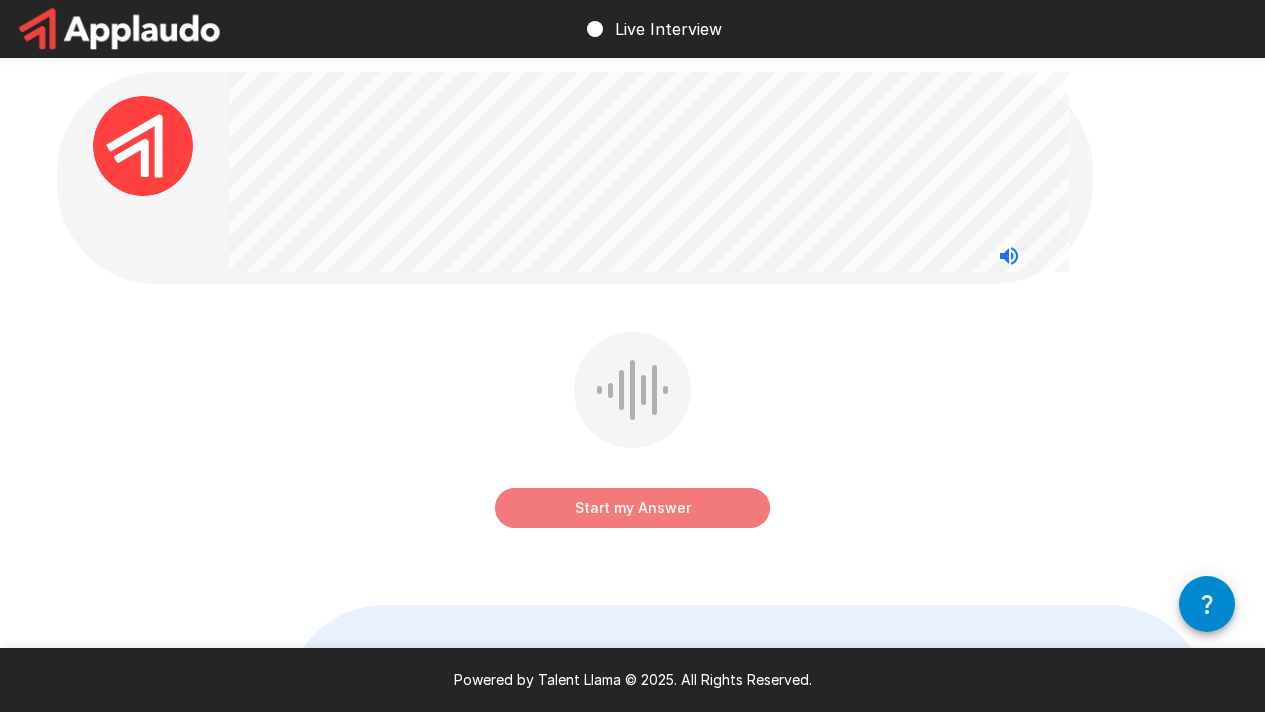 click on "Start my Answer" at bounding box center [632, 508] 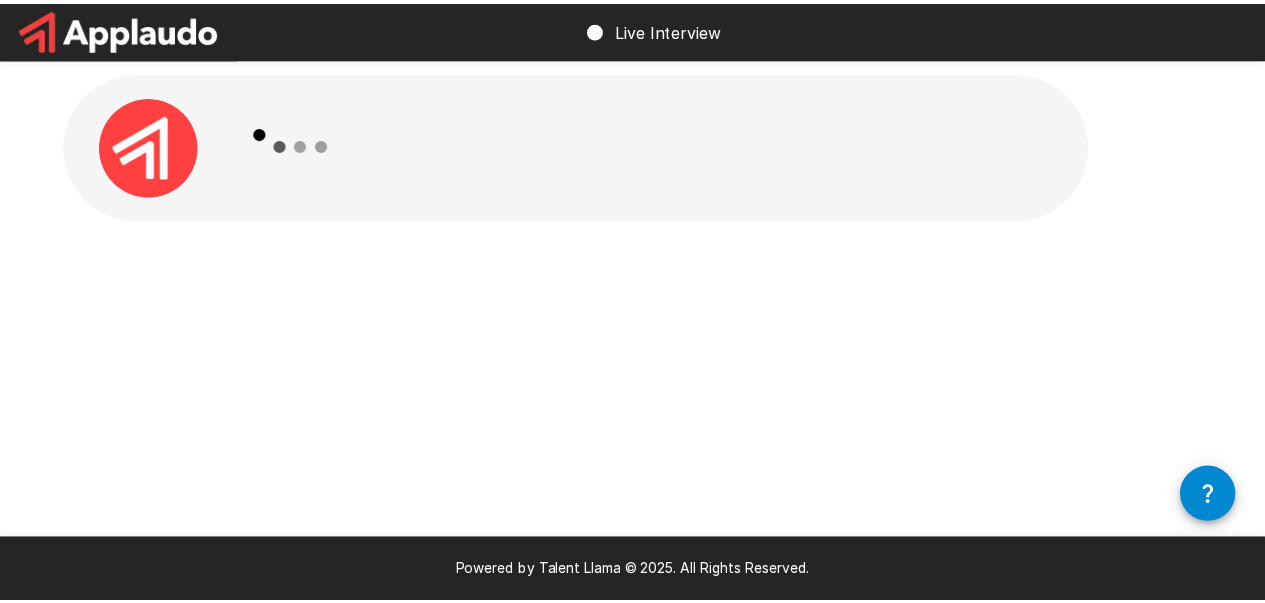 scroll, scrollTop: 0, scrollLeft: 0, axis: both 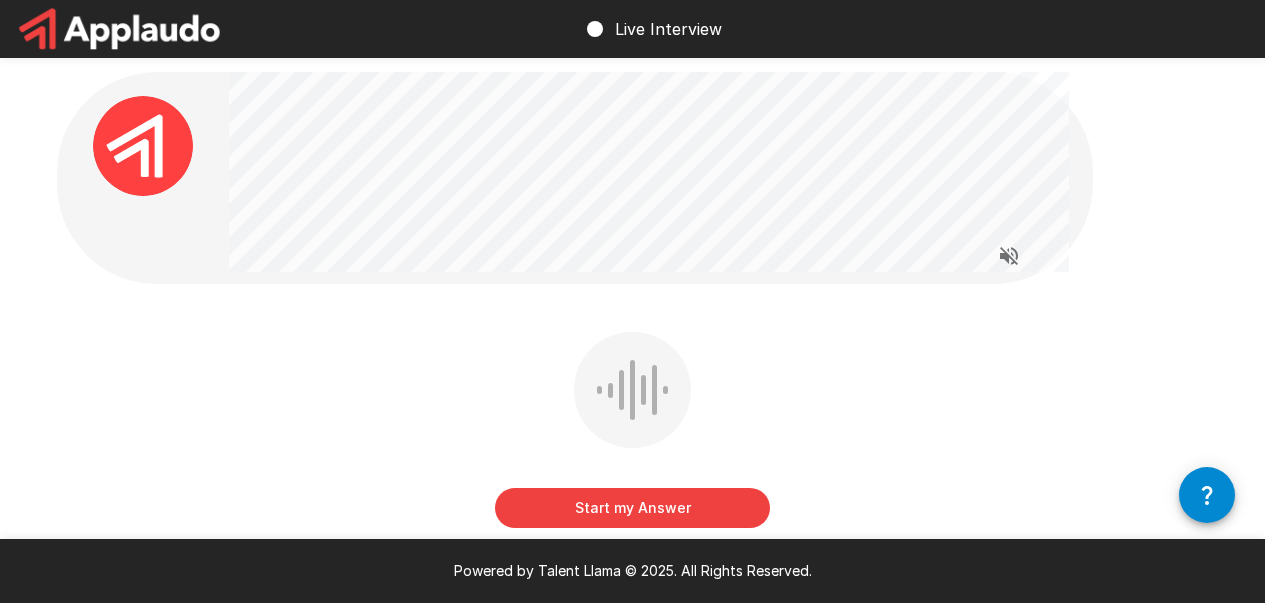 click on "Start my Answer" at bounding box center [632, 508] 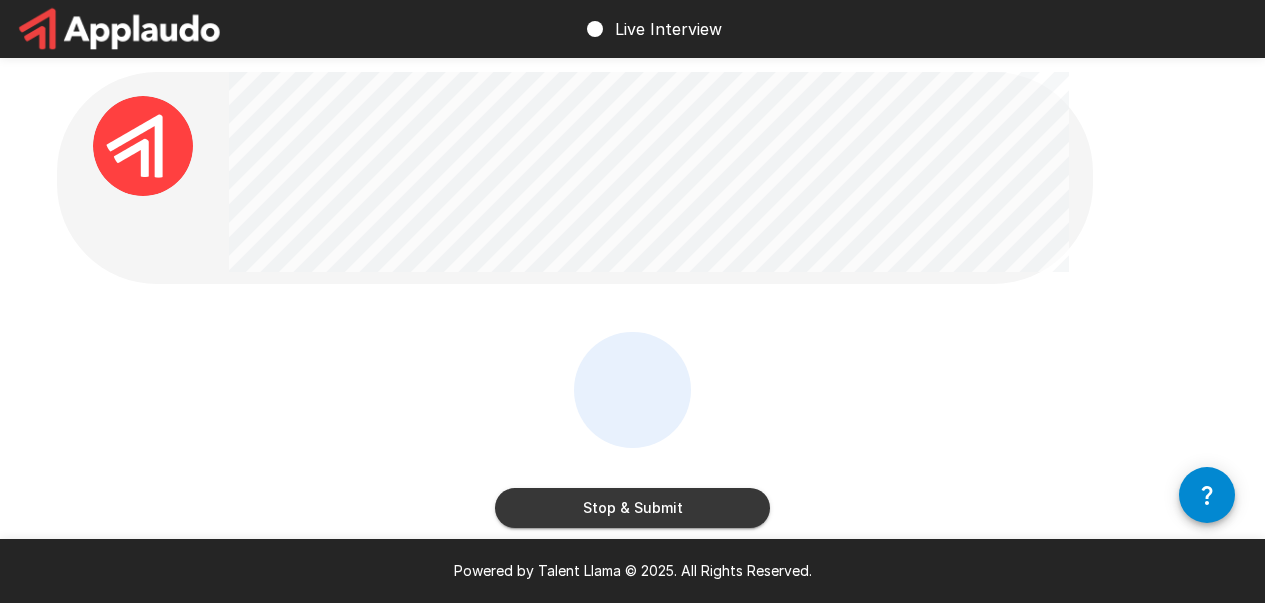 click on "Stop & Submit" at bounding box center (632, 508) 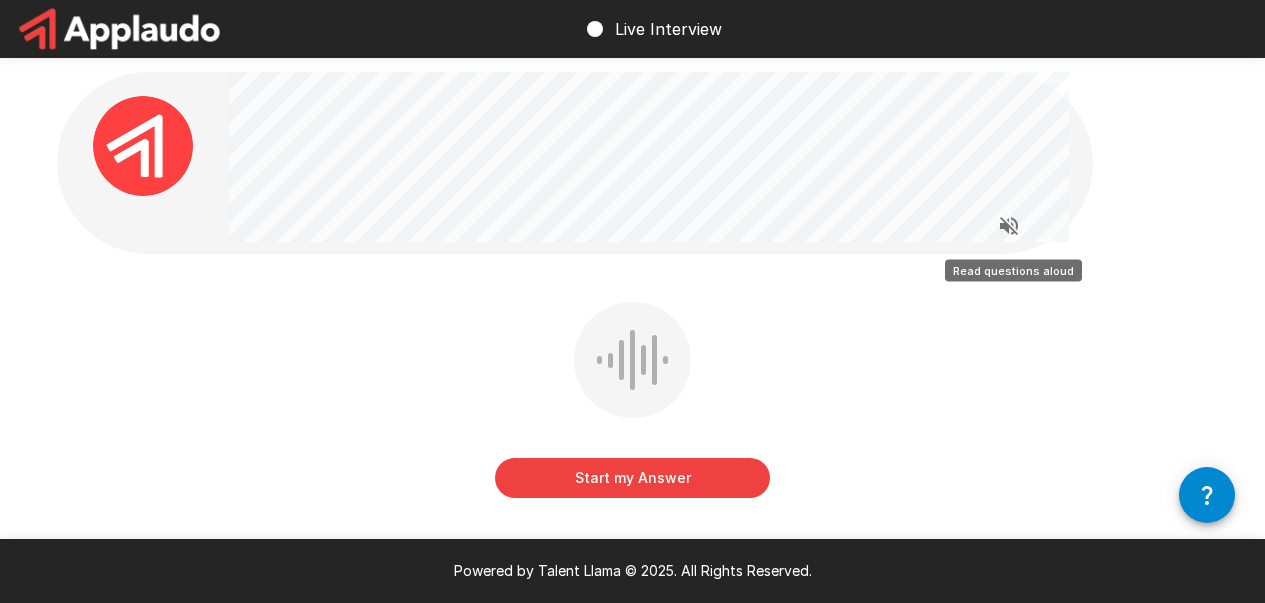 click 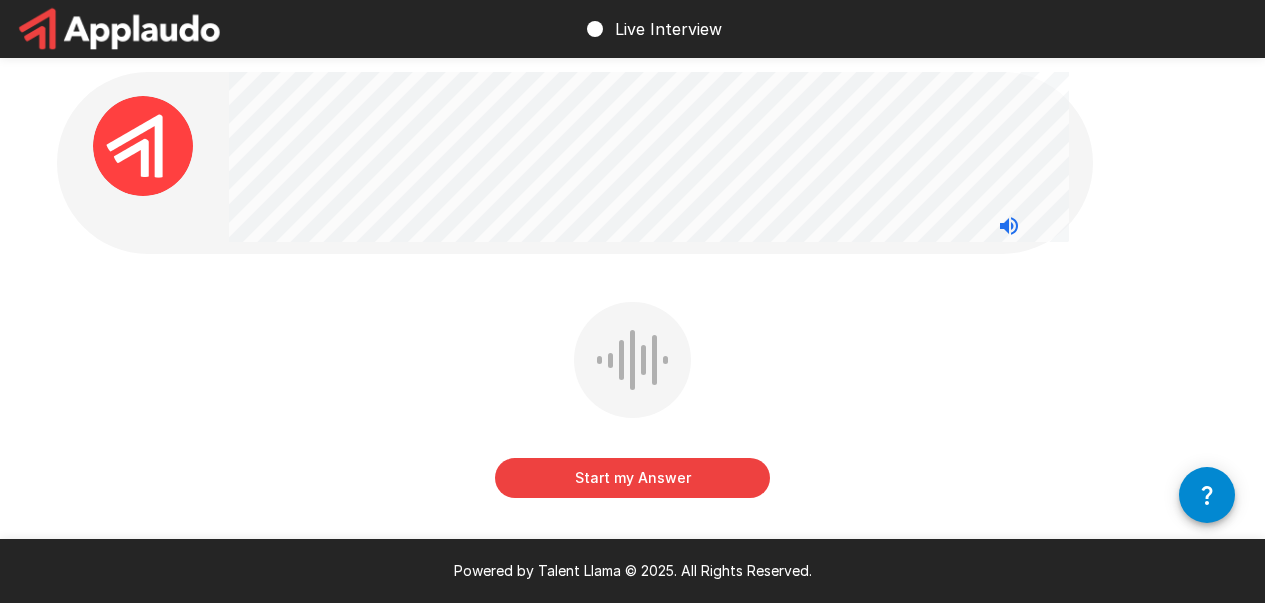 click on "Start my Answer" at bounding box center (632, 478) 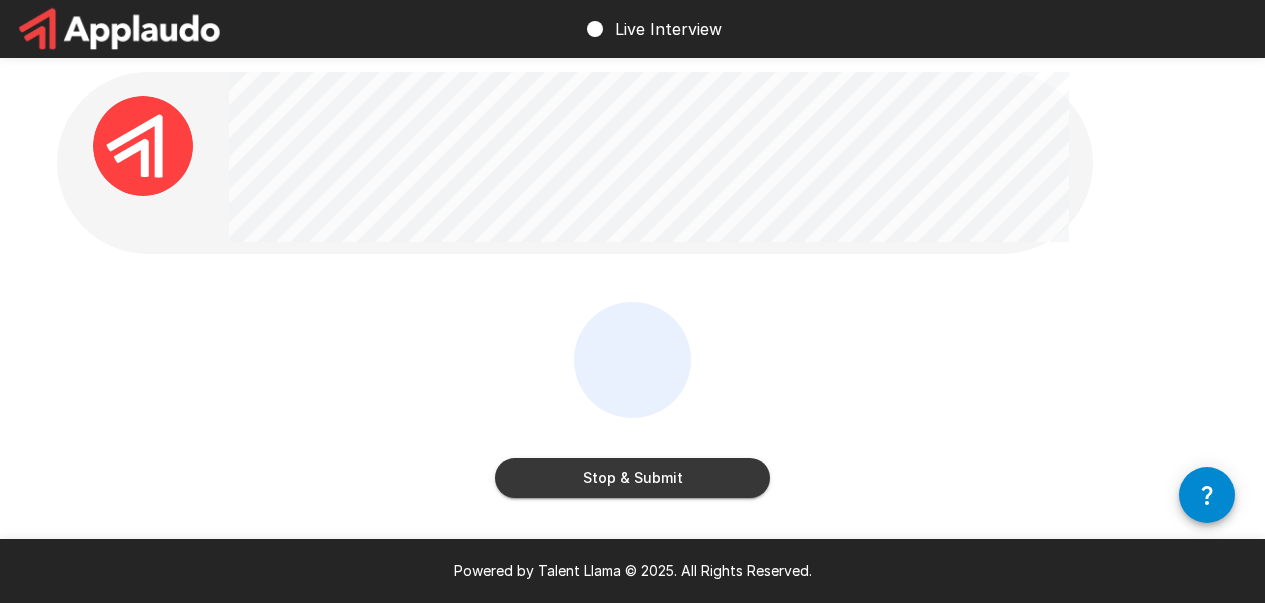click on "Stop & Submit" at bounding box center [632, 478] 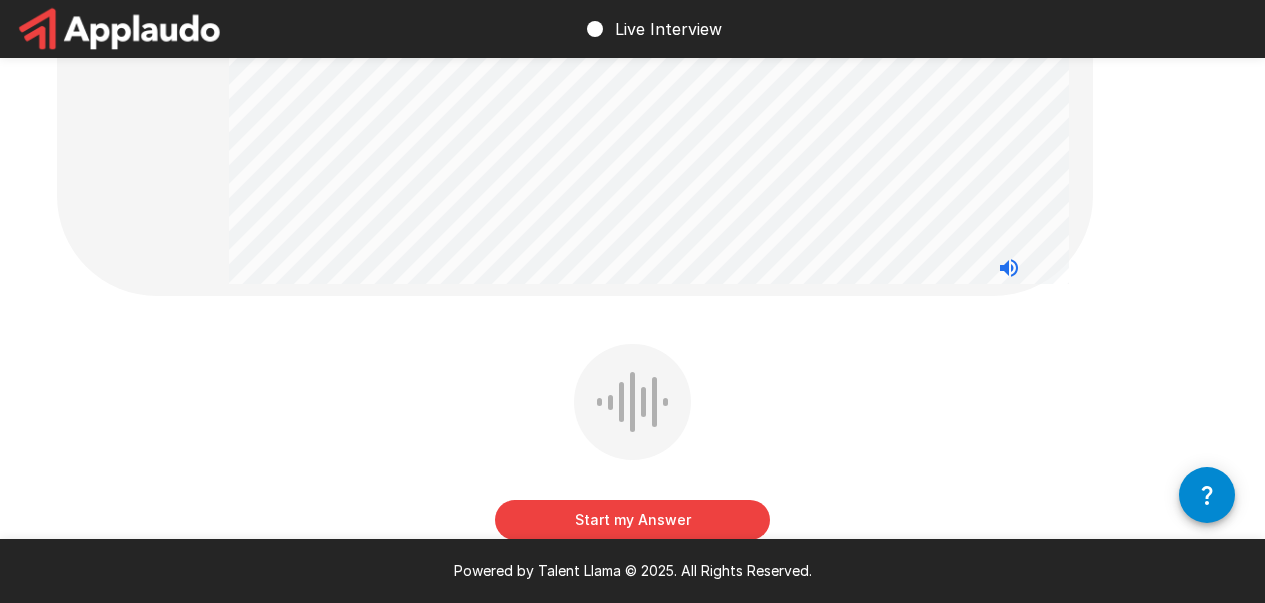 scroll, scrollTop: 340, scrollLeft: 0, axis: vertical 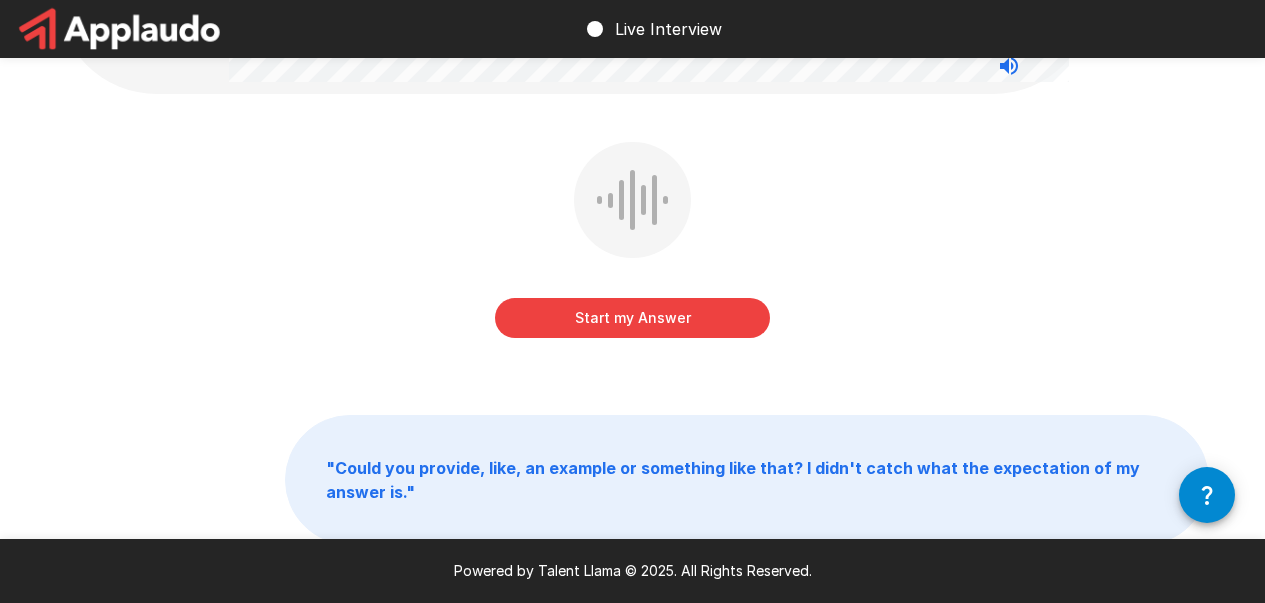 click on "Start my Answer" at bounding box center [632, 318] 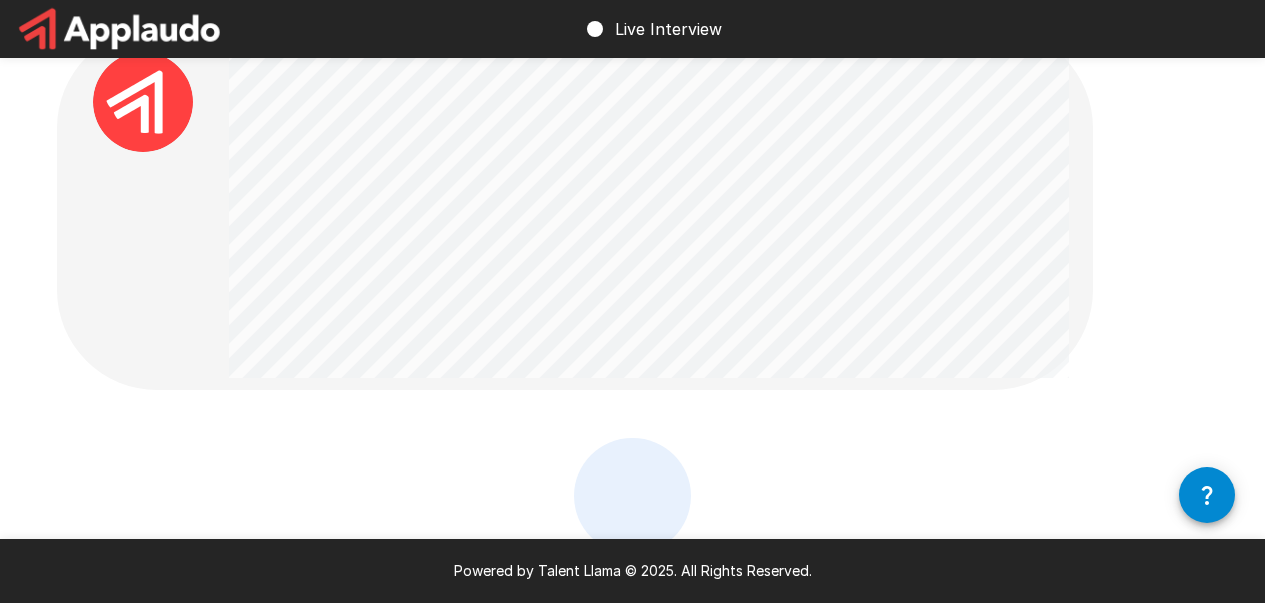 scroll, scrollTop: 36, scrollLeft: 0, axis: vertical 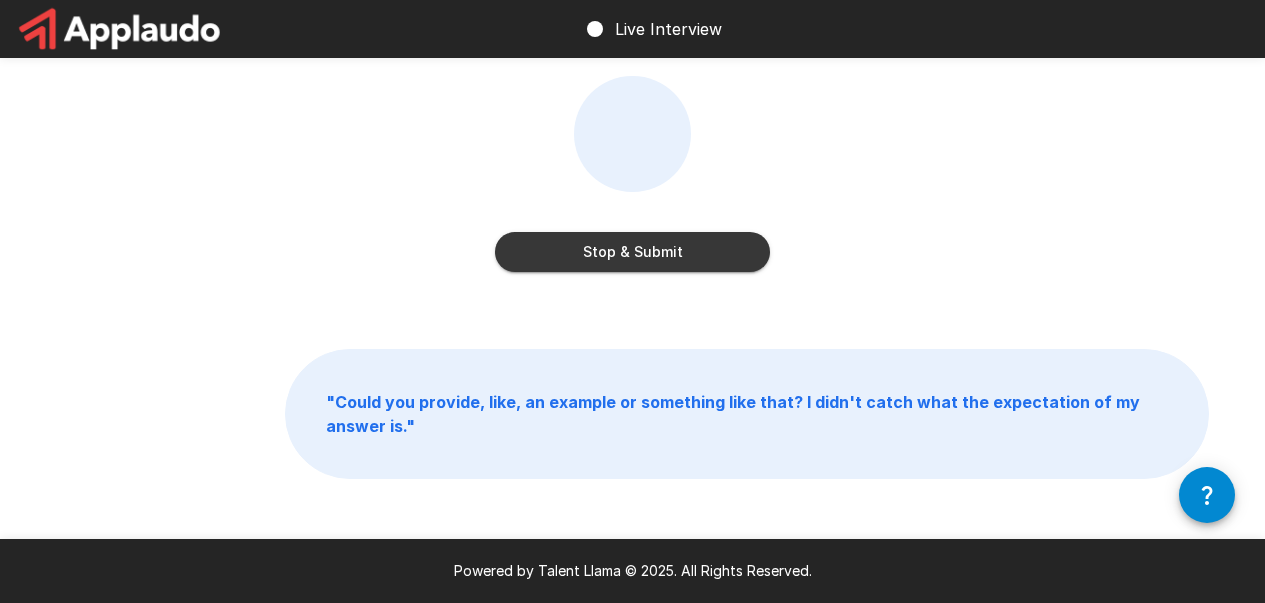 click on "Stop & Submit" at bounding box center [632, 252] 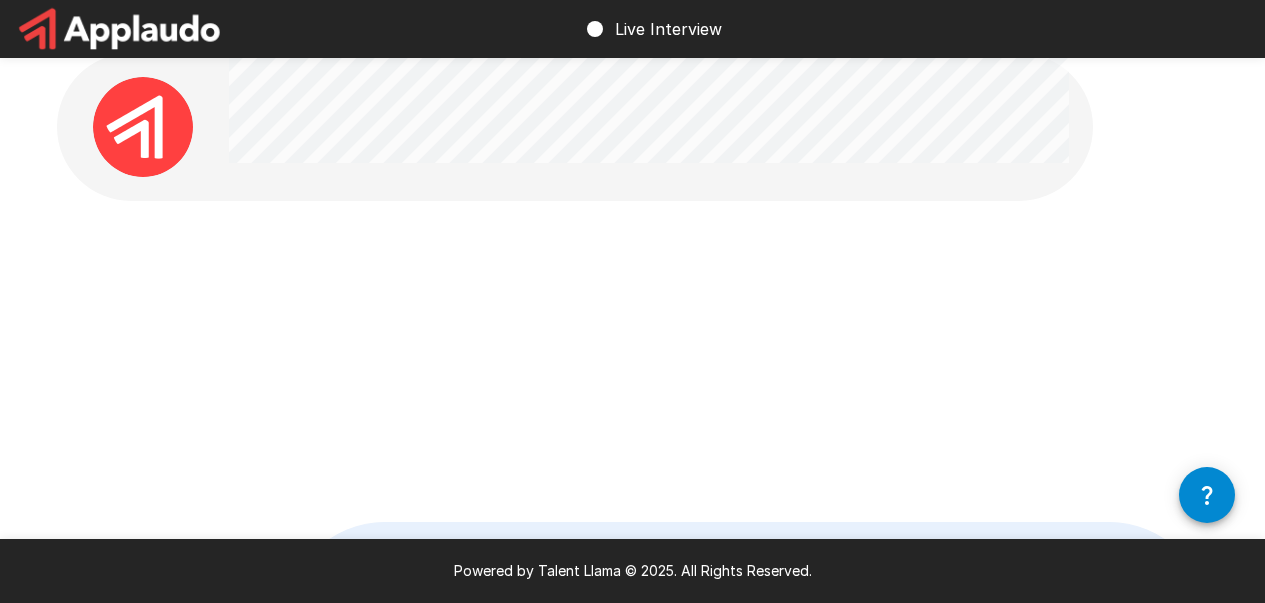 scroll, scrollTop: 0, scrollLeft: 0, axis: both 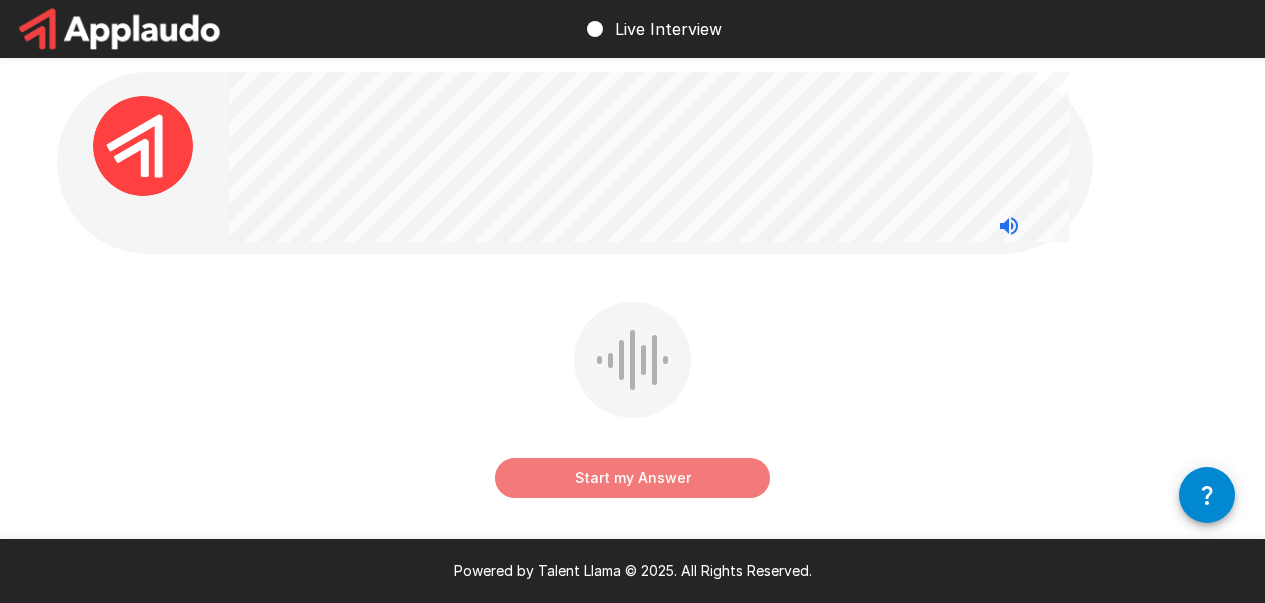 click on "Start my Answer" at bounding box center (632, 478) 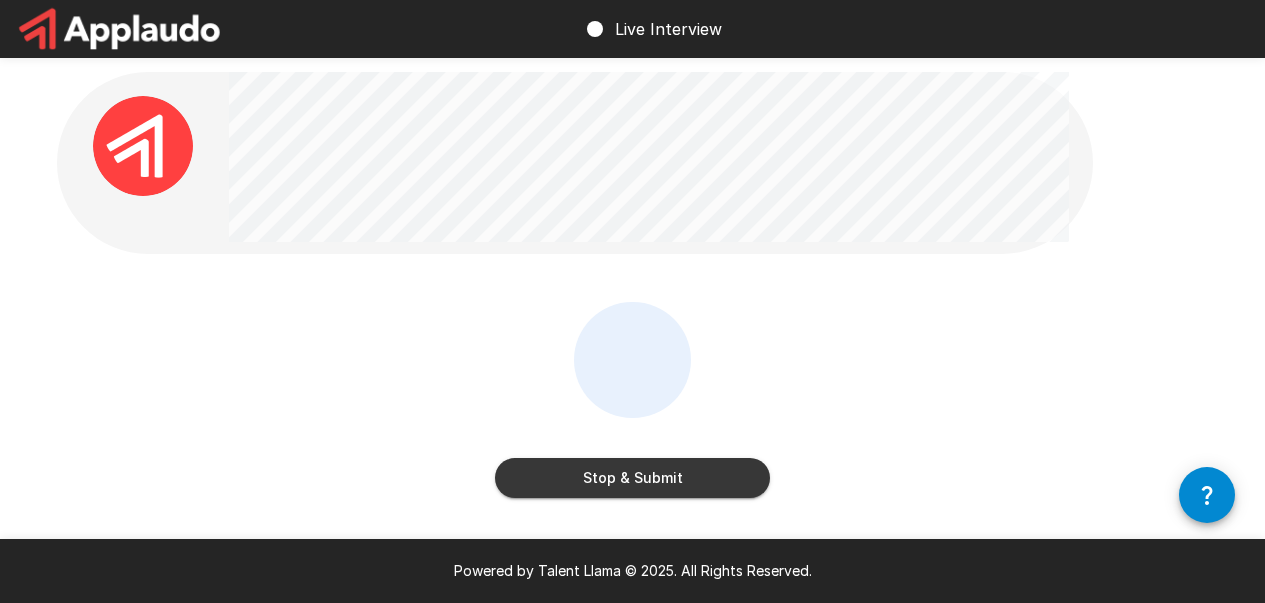 click on "Stop & Submit" at bounding box center (632, 478) 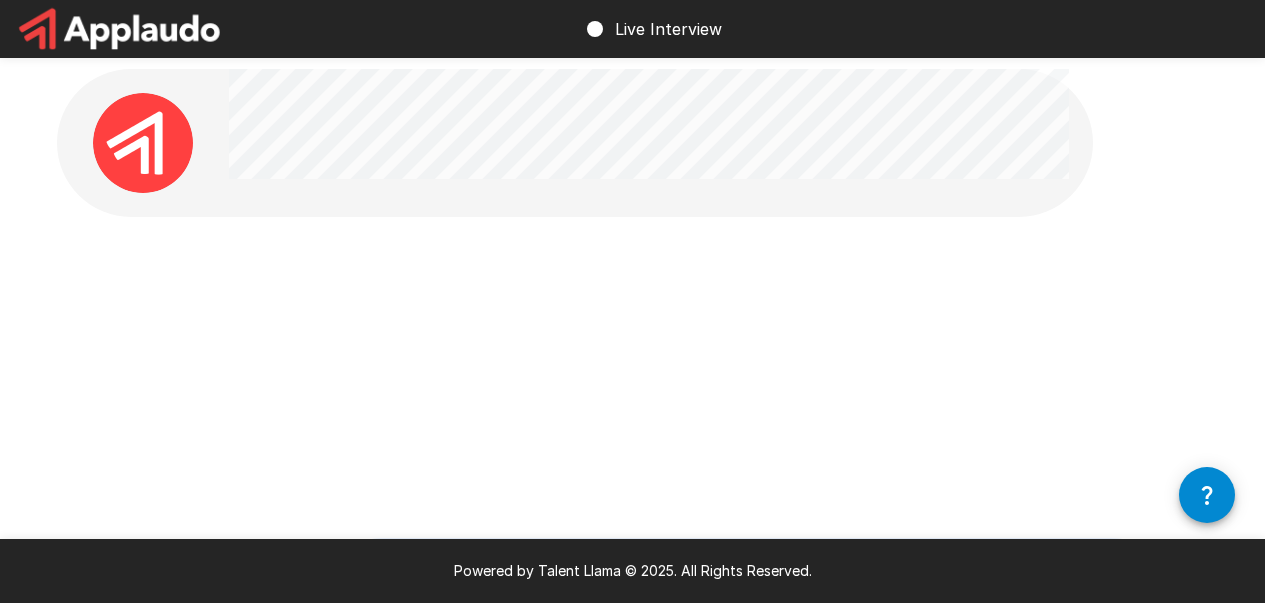 scroll, scrollTop: 0, scrollLeft: 0, axis: both 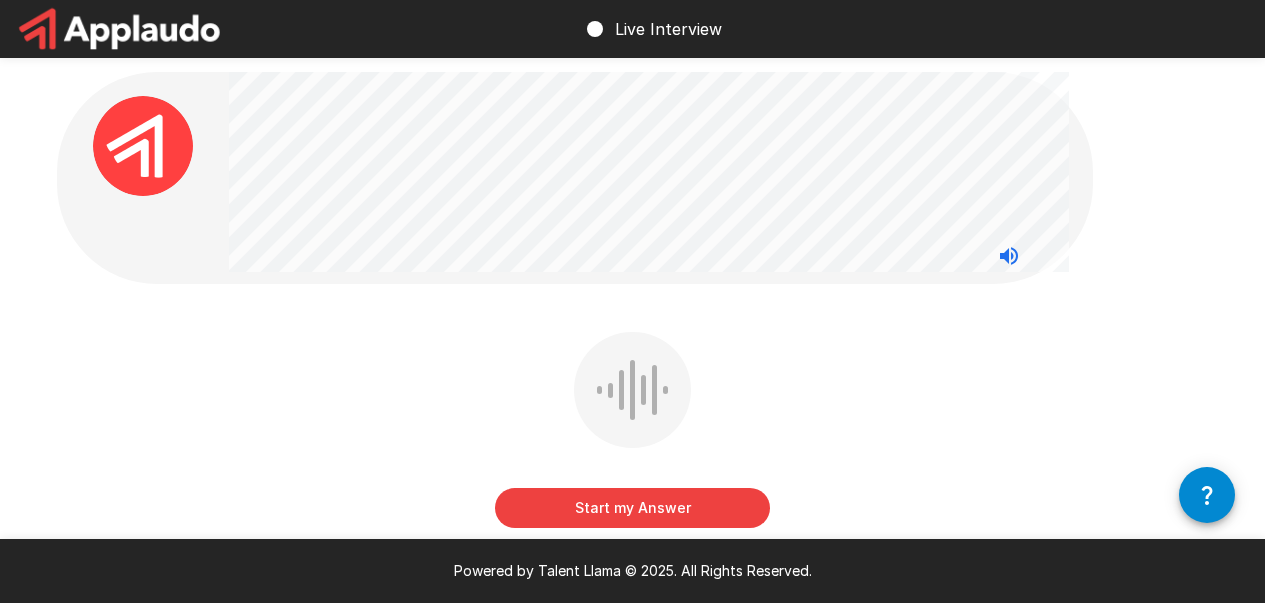 click on "Start my Answer" at bounding box center (632, 508) 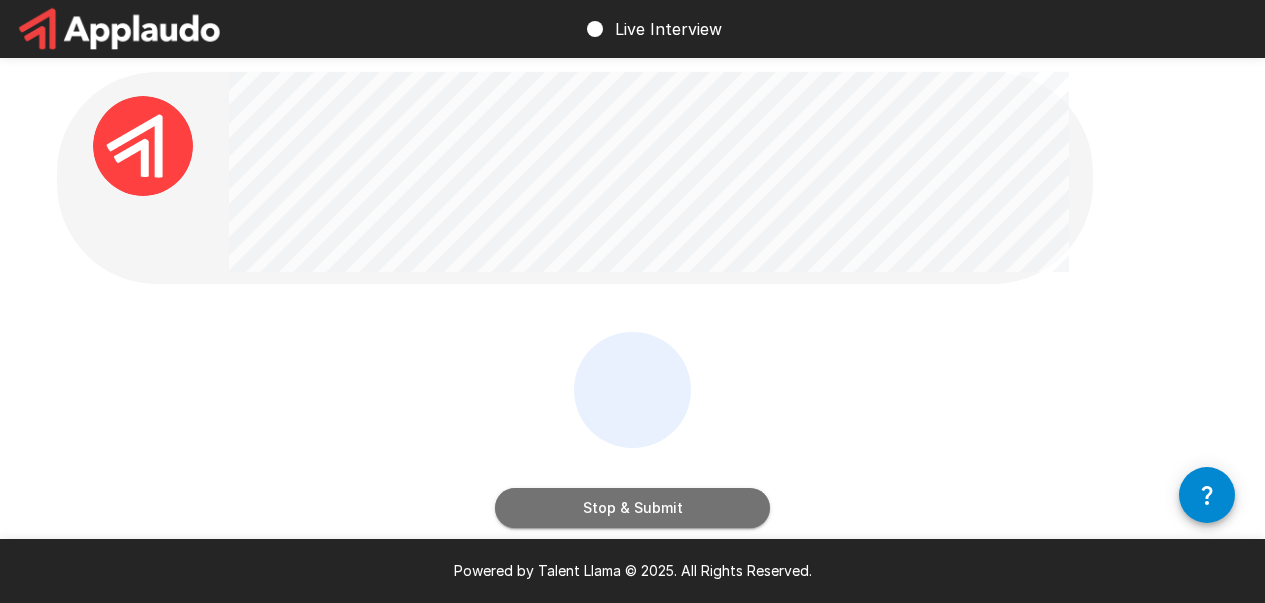 click on "Stop & Submit" at bounding box center (632, 508) 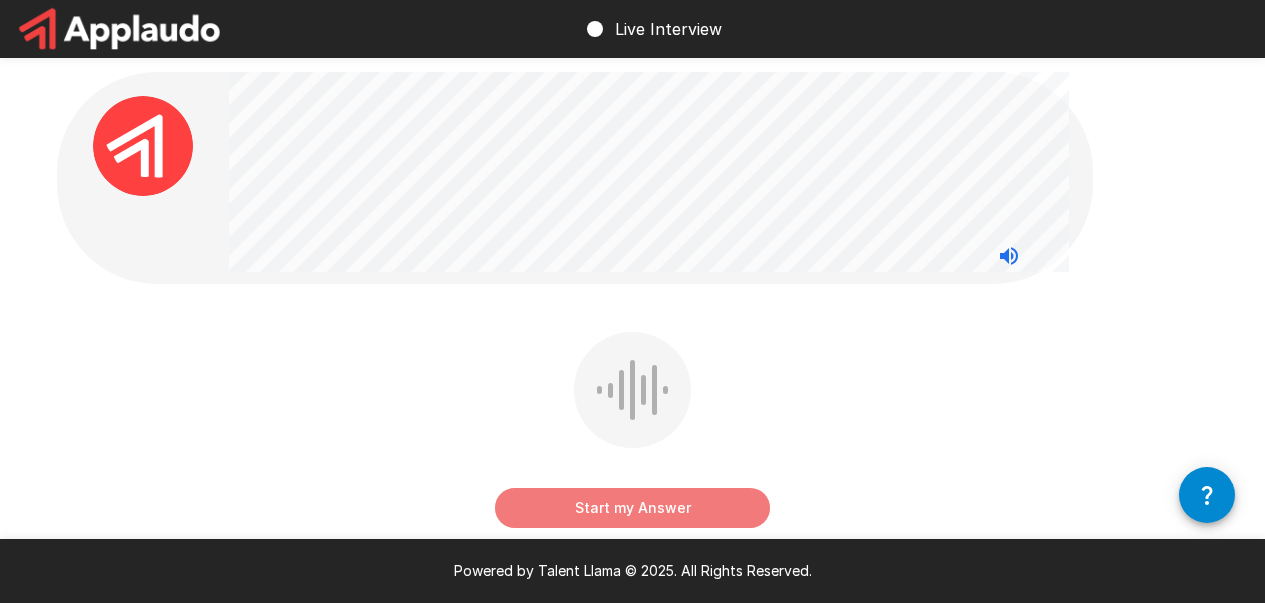 click on "Start my Answer" at bounding box center [632, 508] 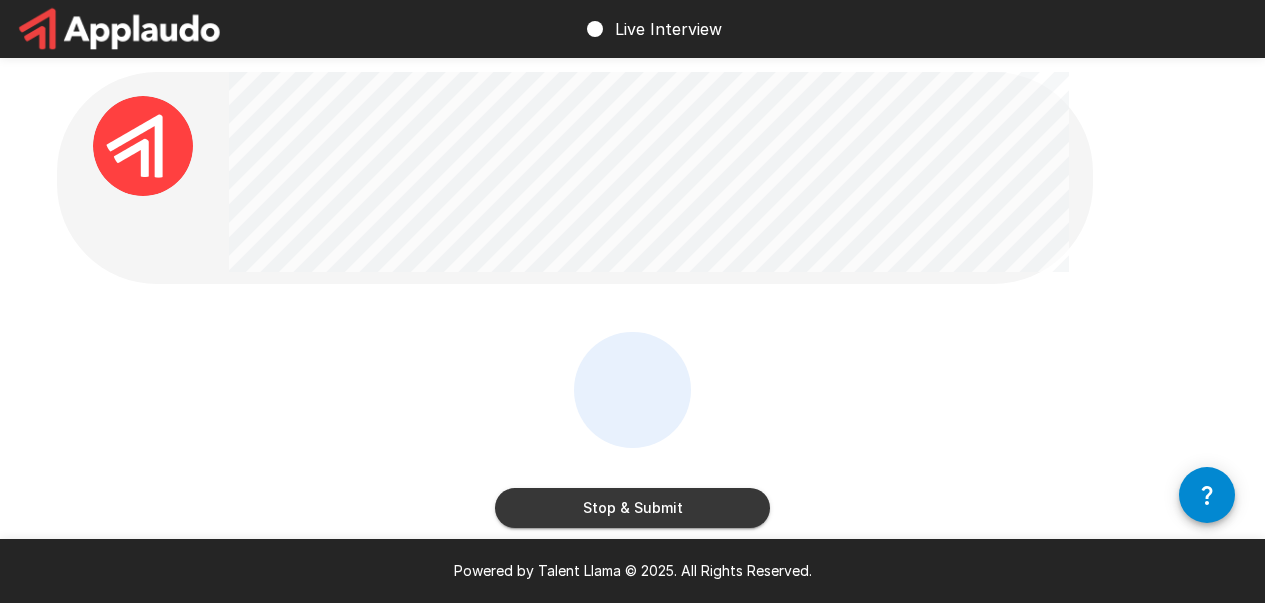 click on "Stop & Submit" at bounding box center (632, 508) 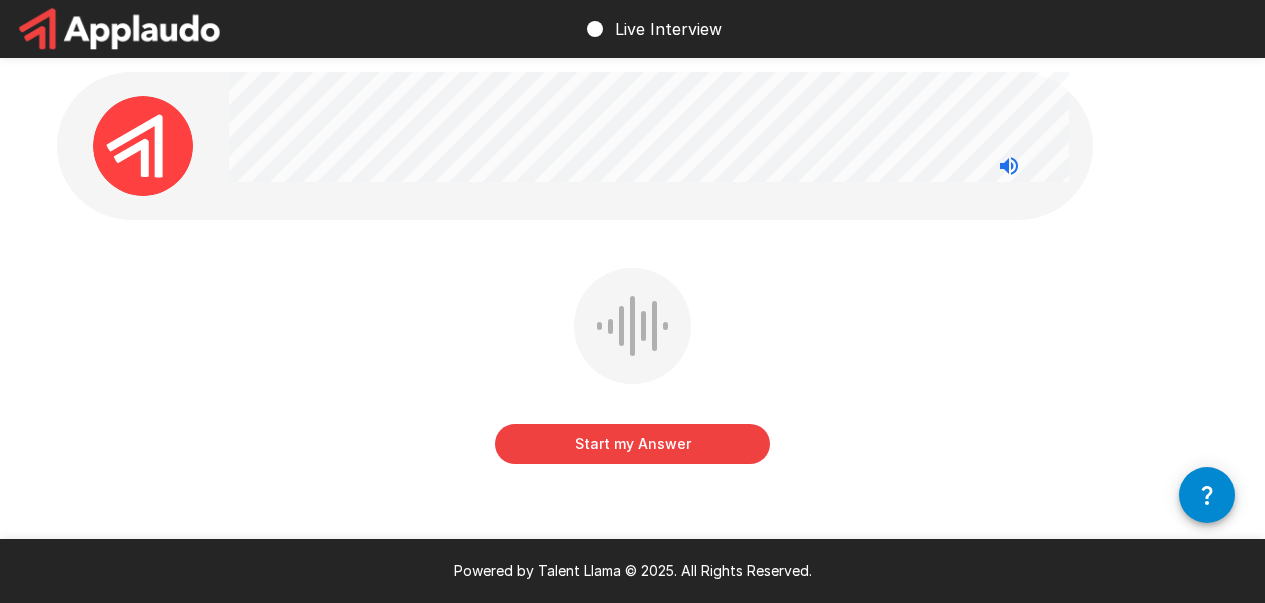 click on "Start my Answer" at bounding box center (632, 444) 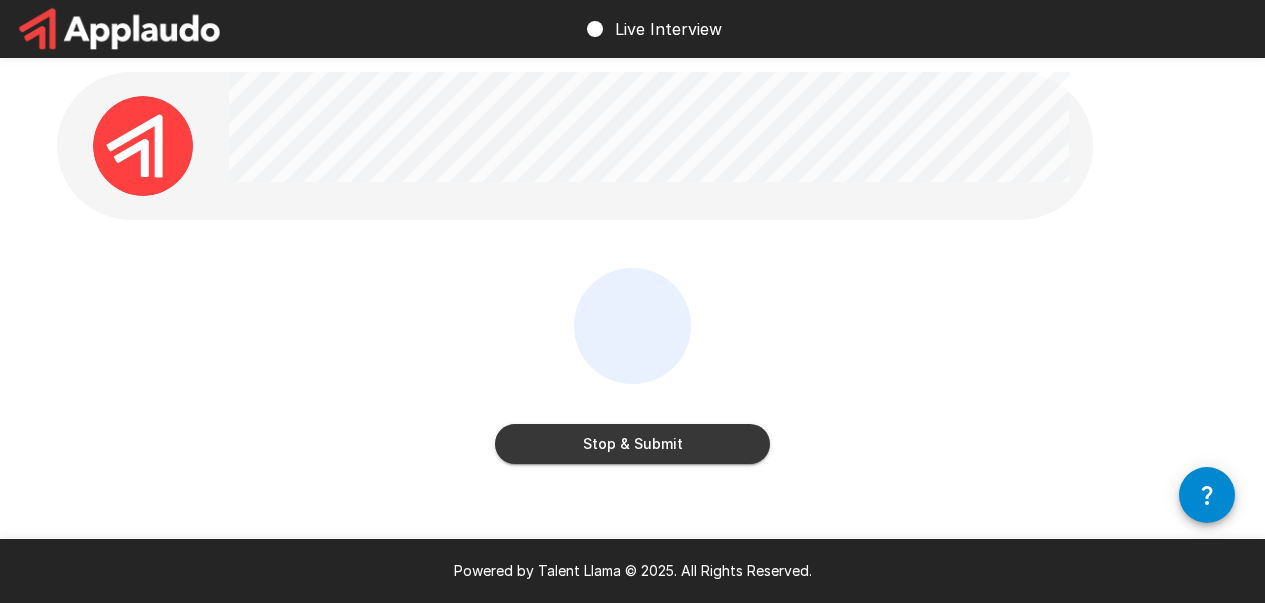 click on "Stop & Submit" at bounding box center [632, 444] 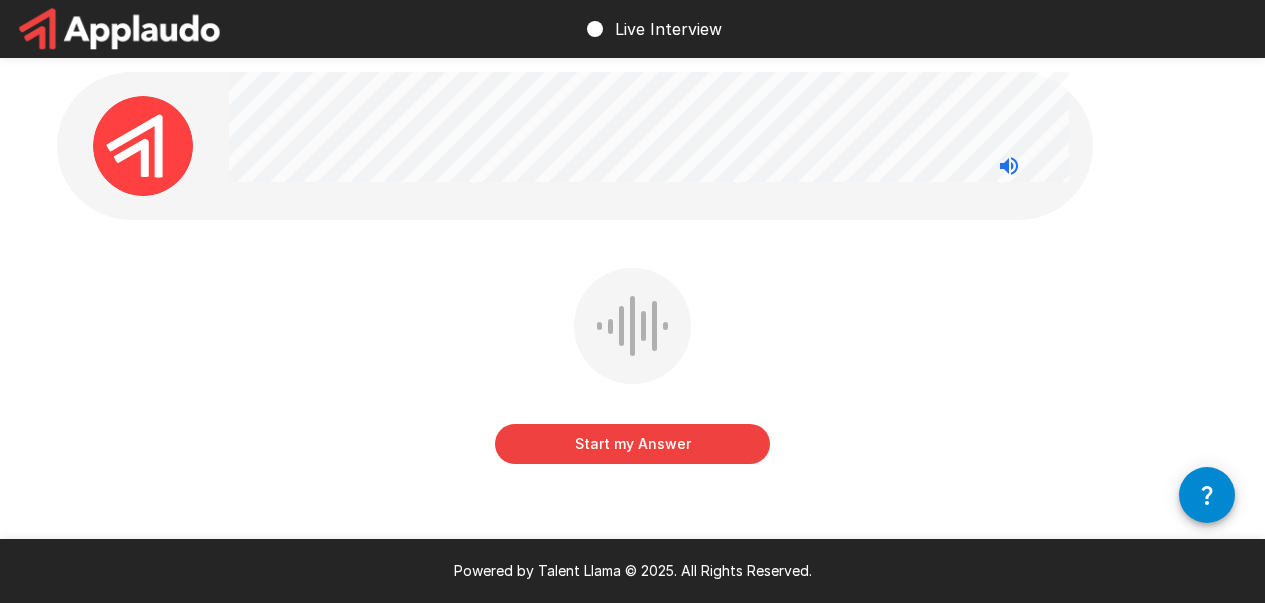 scroll, scrollTop: 40, scrollLeft: 0, axis: vertical 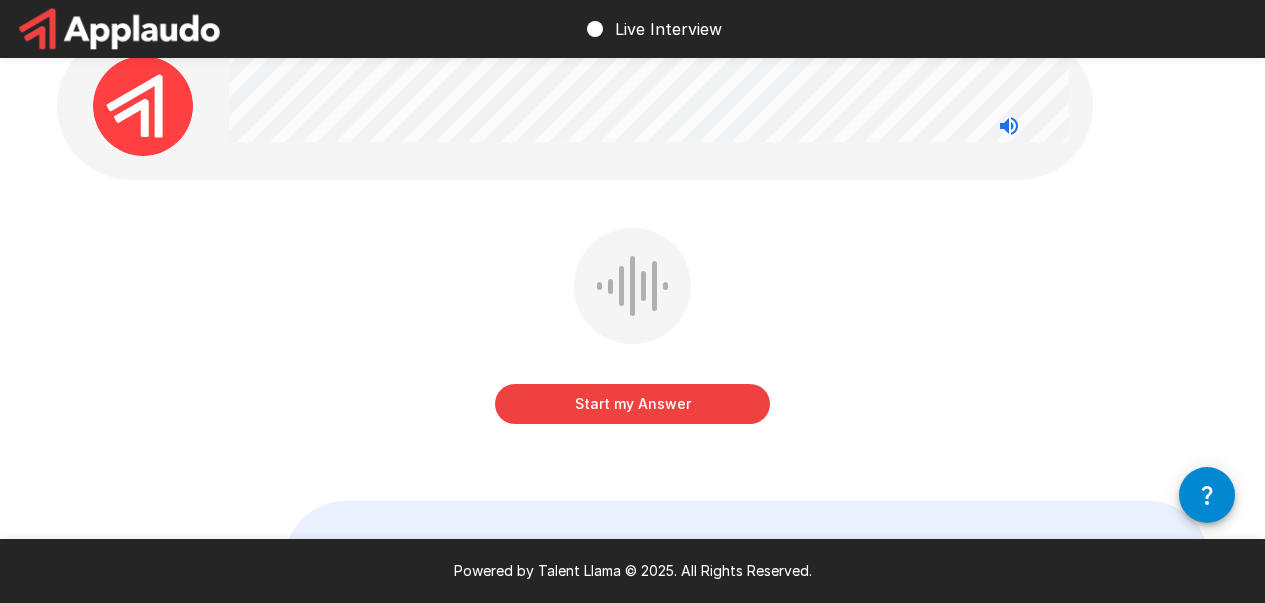 click on "Start my Answer" at bounding box center [632, 404] 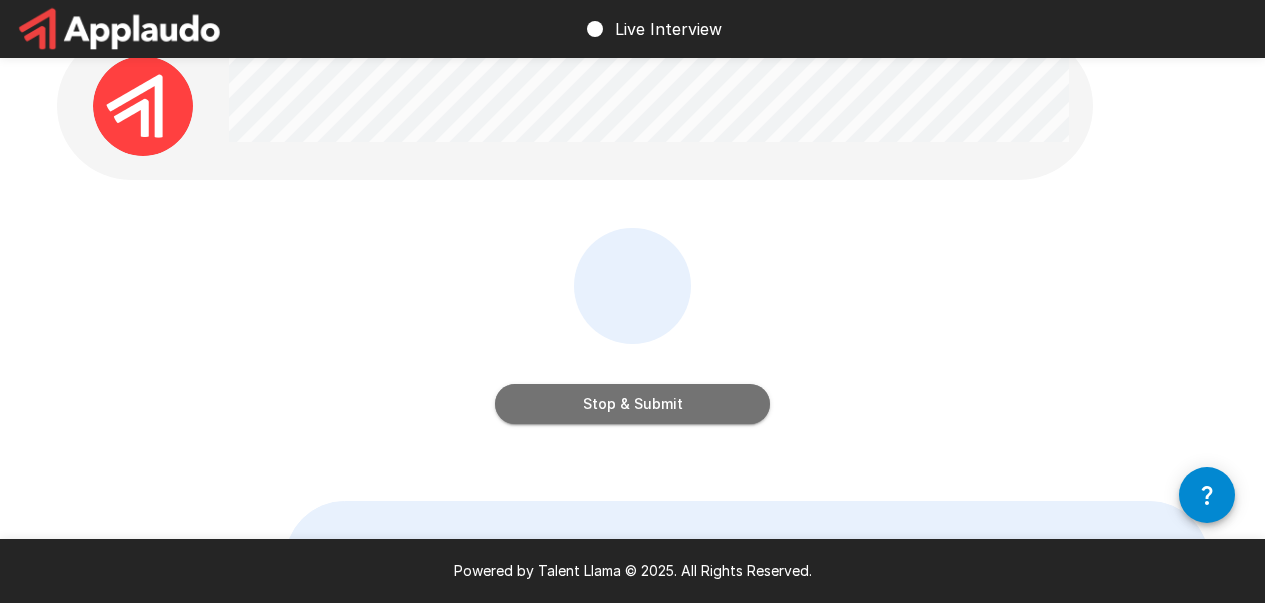 click on "Stop & Submit" at bounding box center (632, 404) 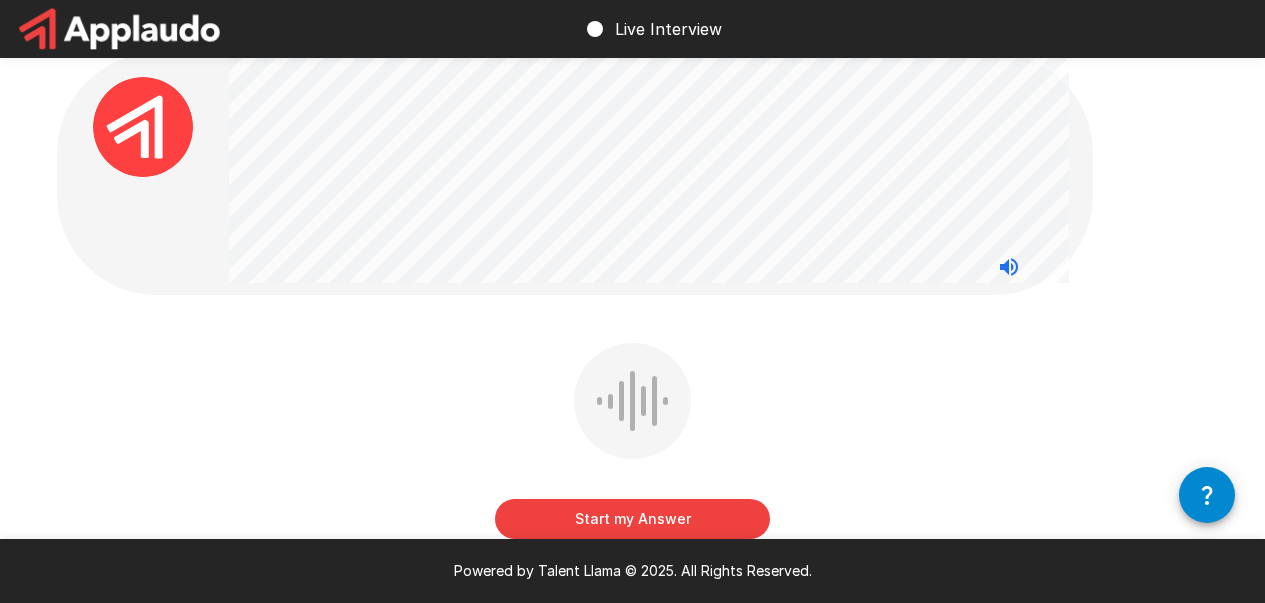 scroll, scrollTop: 37, scrollLeft: 0, axis: vertical 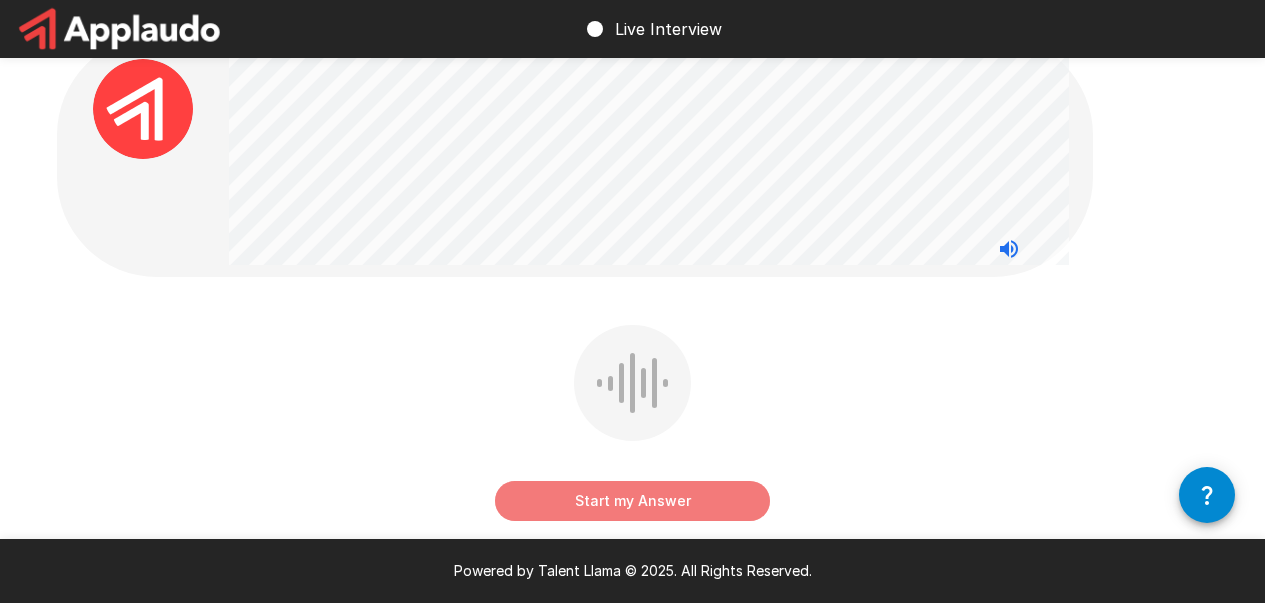 click on "Start my Answer" at bounding box center (632, 501) 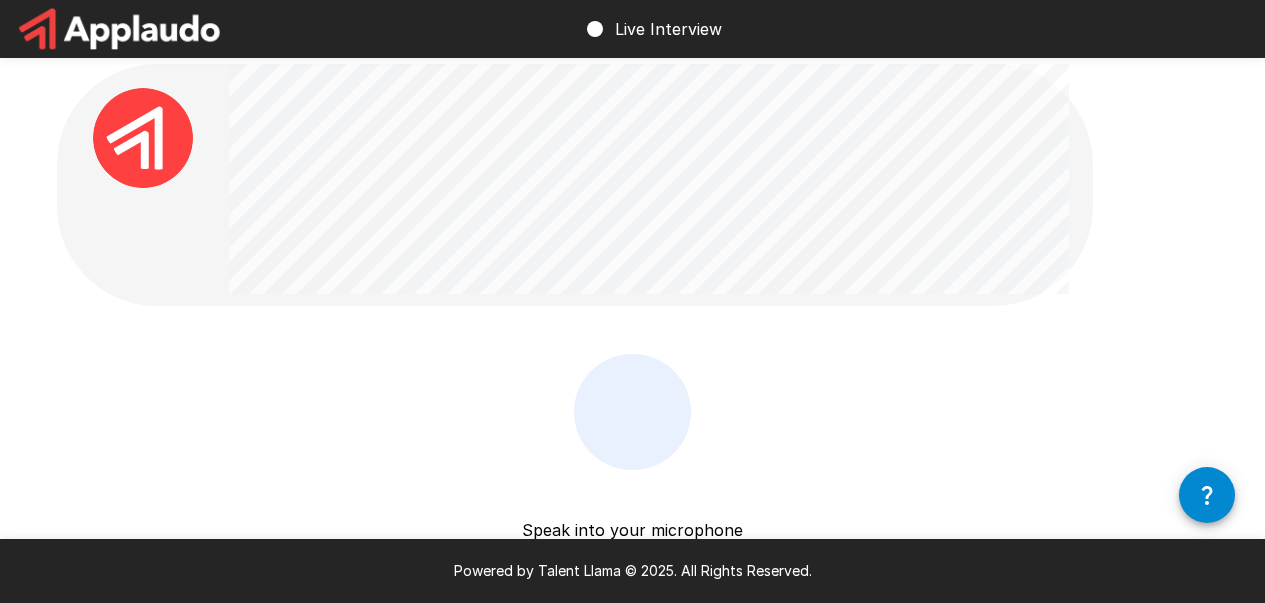 scroll, scrollTop: 7, scrollLeft: 0, axis: vertical 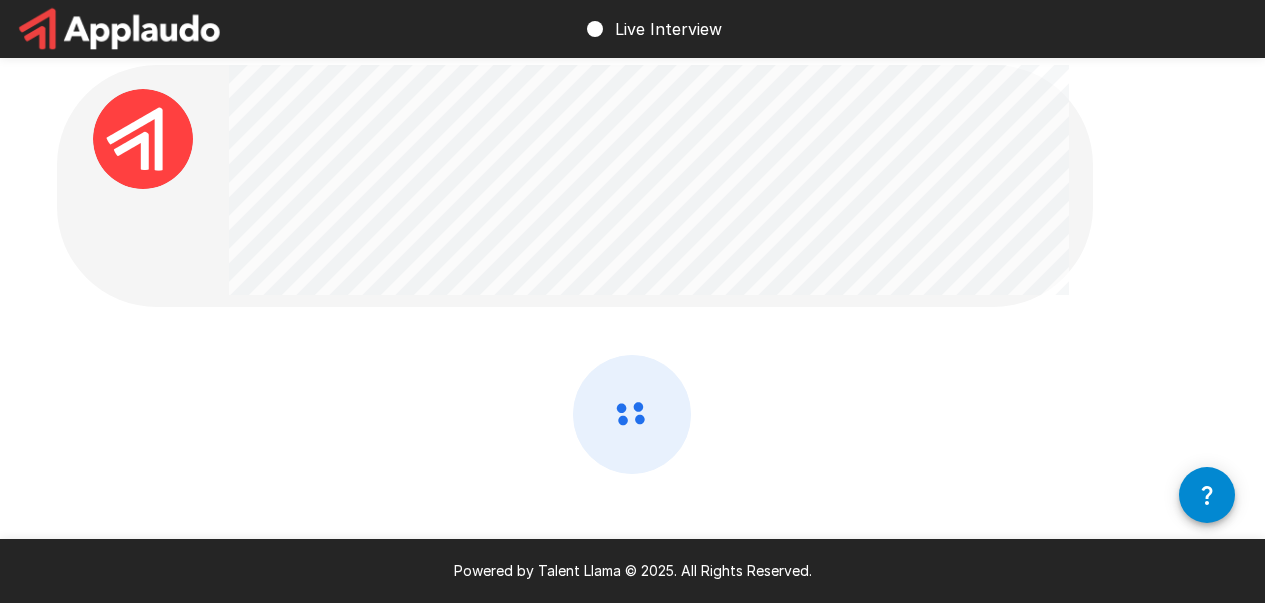 click at bounding box center (633, 467) 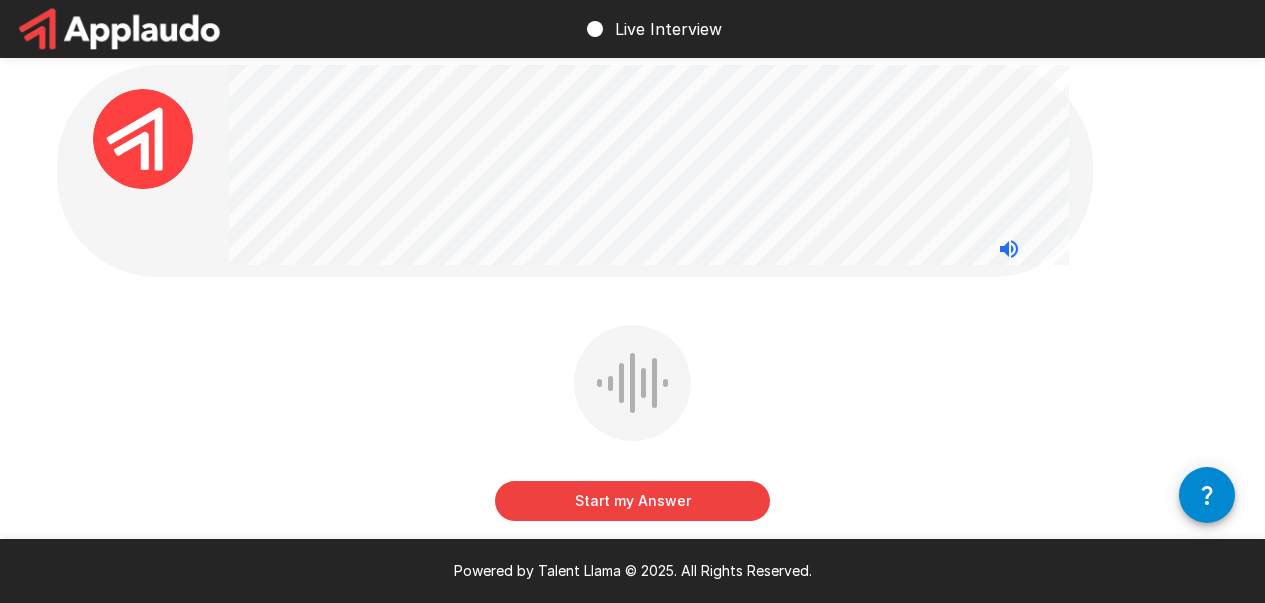 click on "Start my Answer" at bounding box center [632, 501] 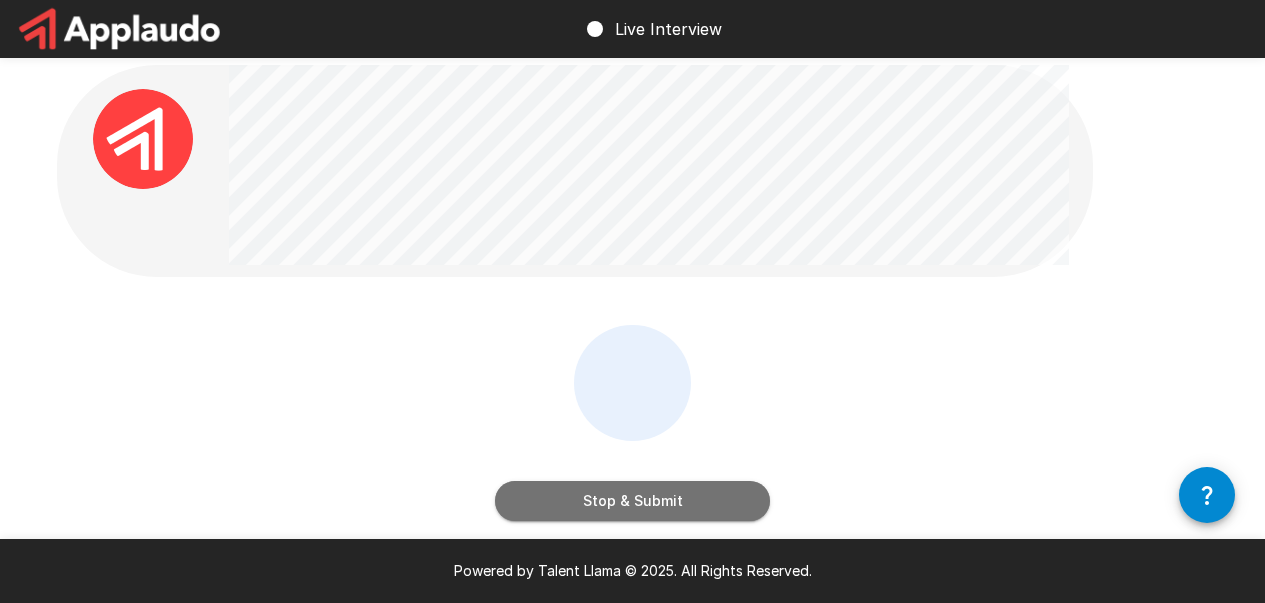 click on "Stop & Submit" at bounding box center (632, 501) 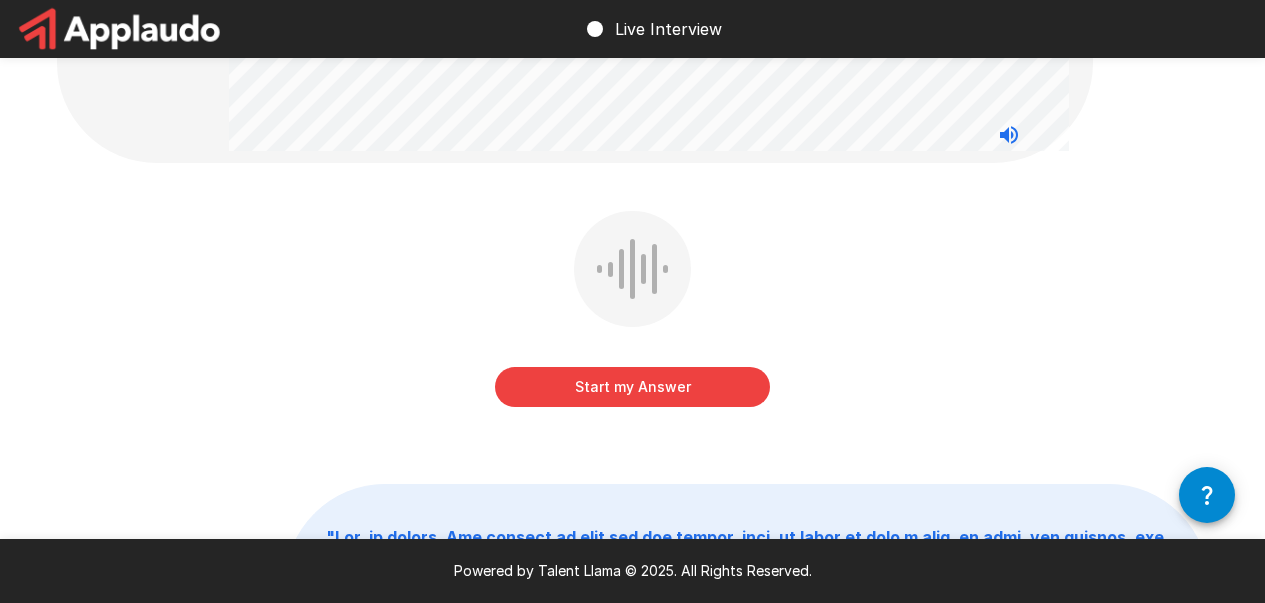 scroll, scrollTop: 179, scrollLeft: 0, axis: vertical 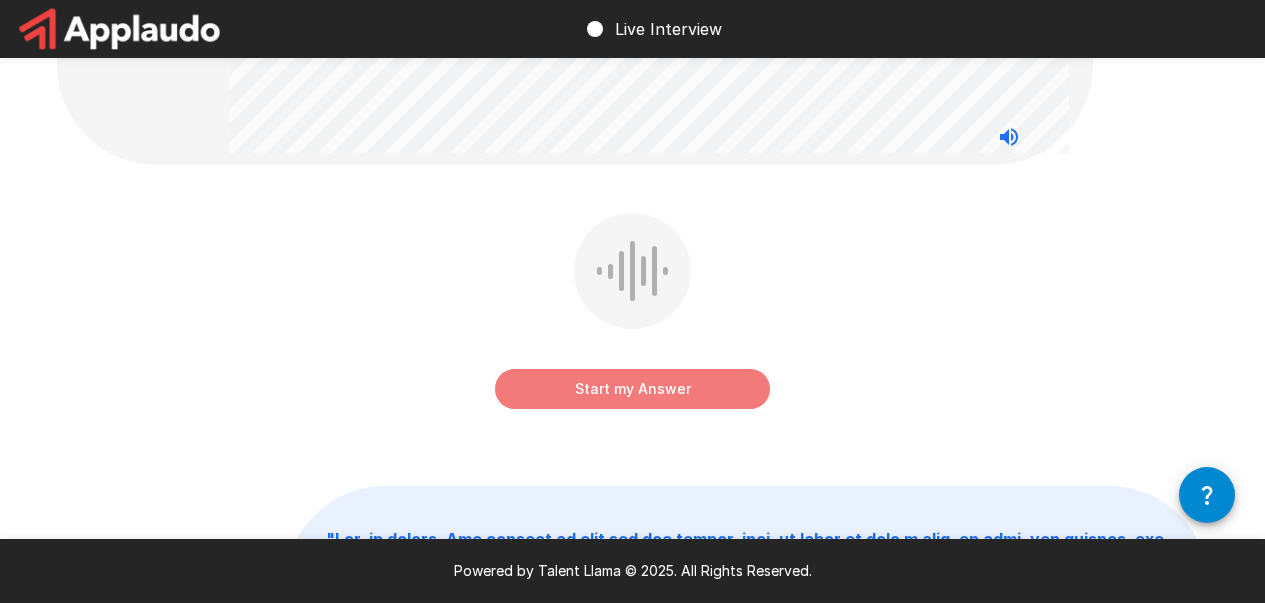 click on "Start my Answer" at bounding box center [632, 389] 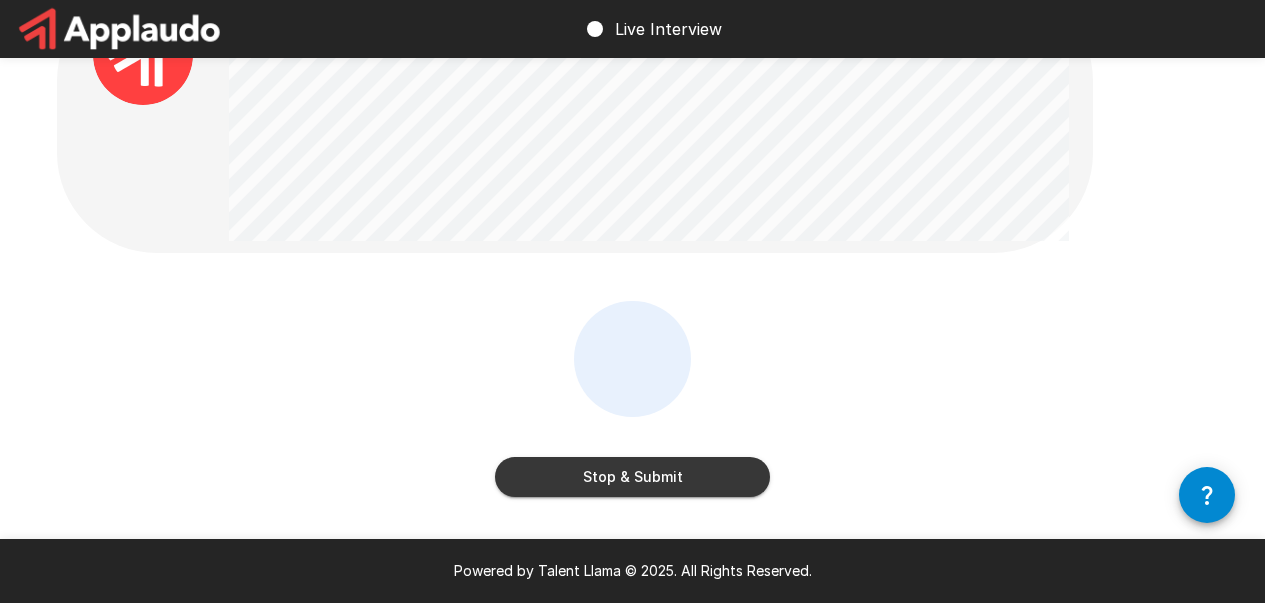 scroll, scrollTop: 100, scrollLeft: 0, axis: vertical 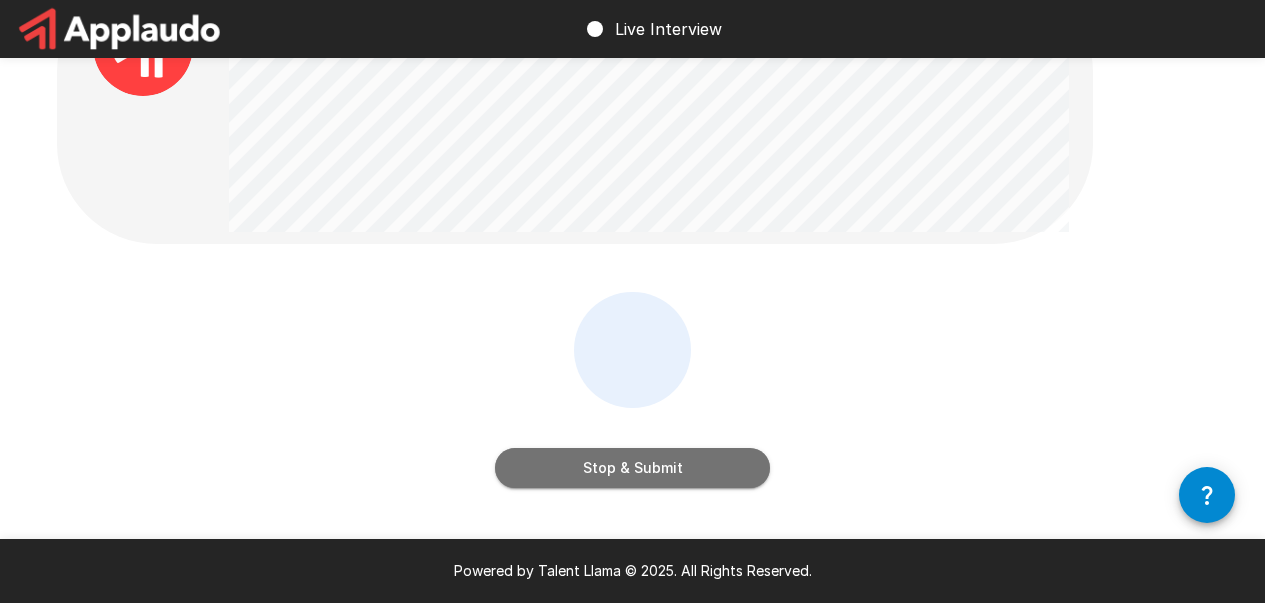 click on "Stop & Submit" at bounding box center [632, 468] 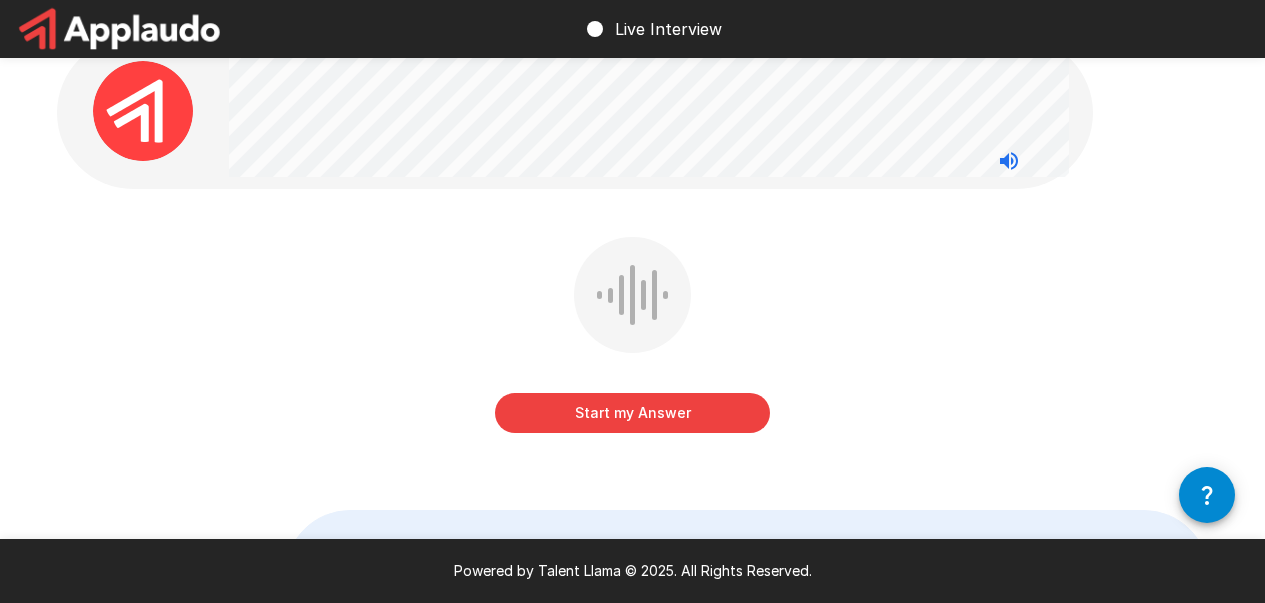 scroll, scrollTop: 0, scrollLeft: 0, axis: both 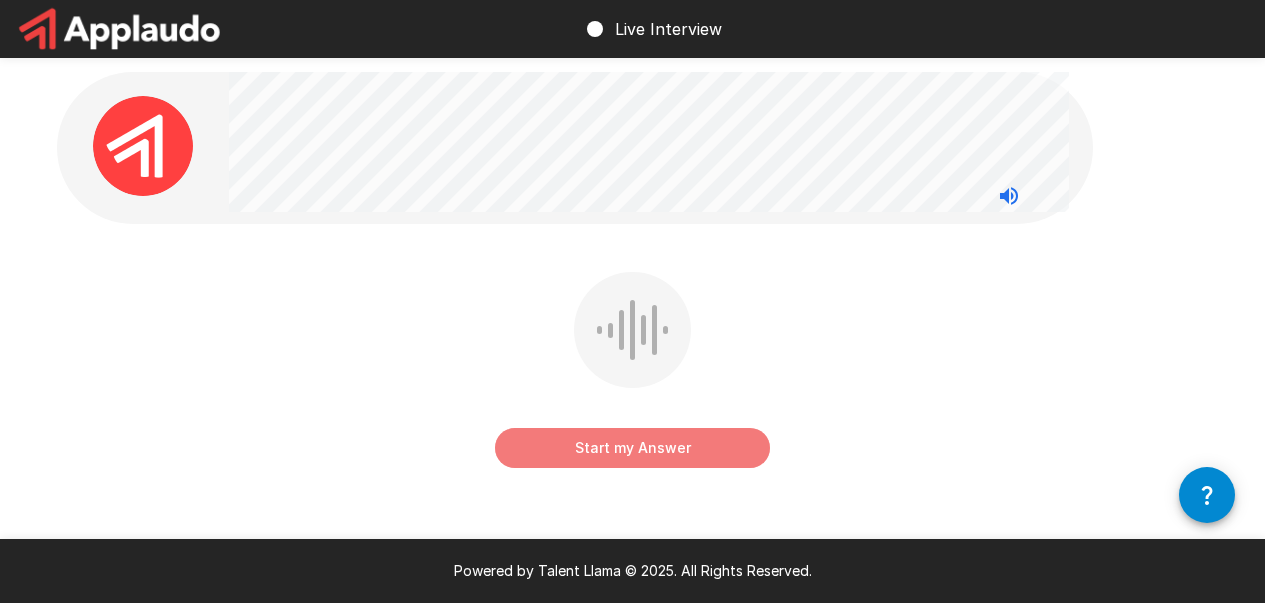 click on "Start my Answer" at bounding box center (632, 448) 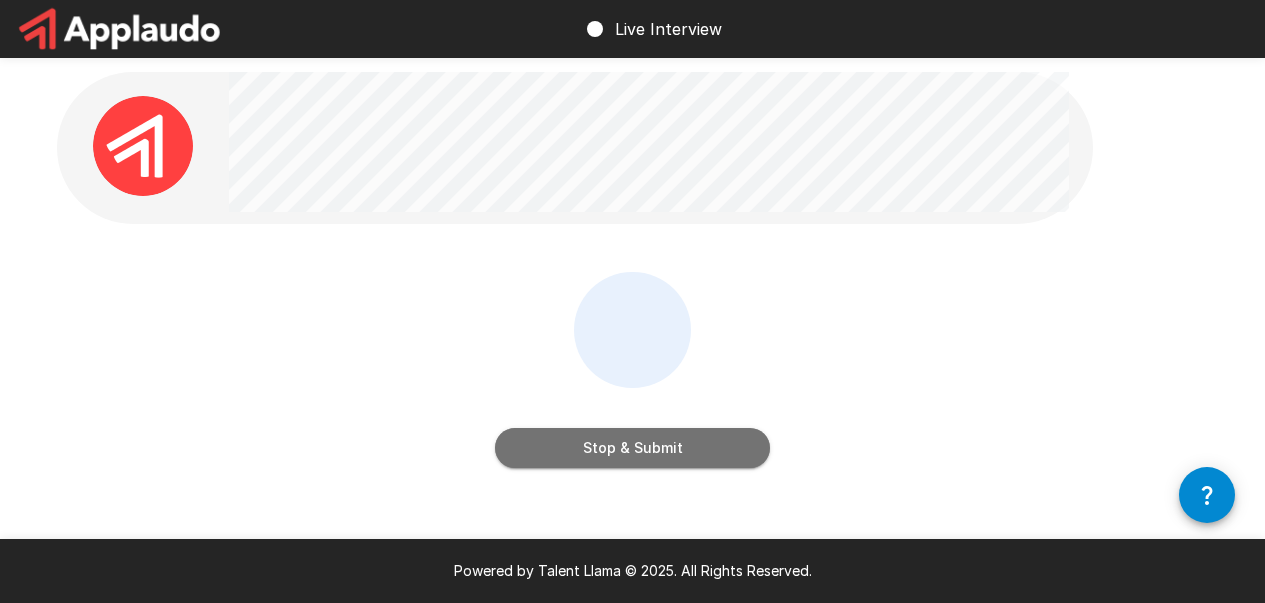 click on "Stop & Submit" at bounding box center (632, 448) 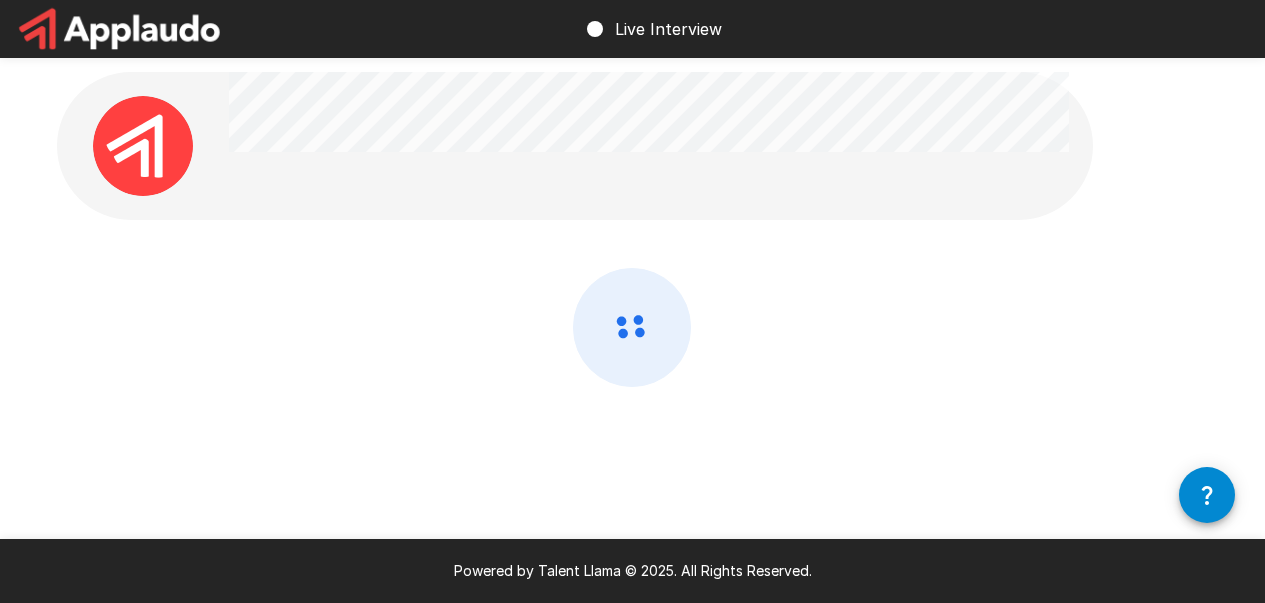 click 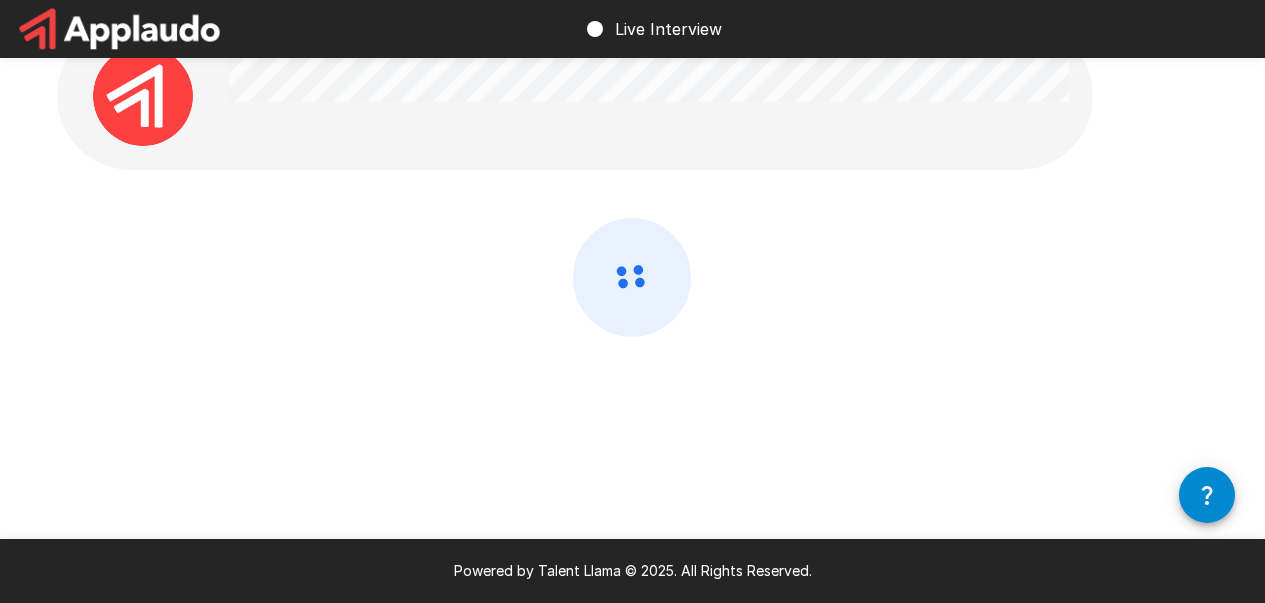 scroll, scrollTop: 0, scrollLeft: 0, axis: both 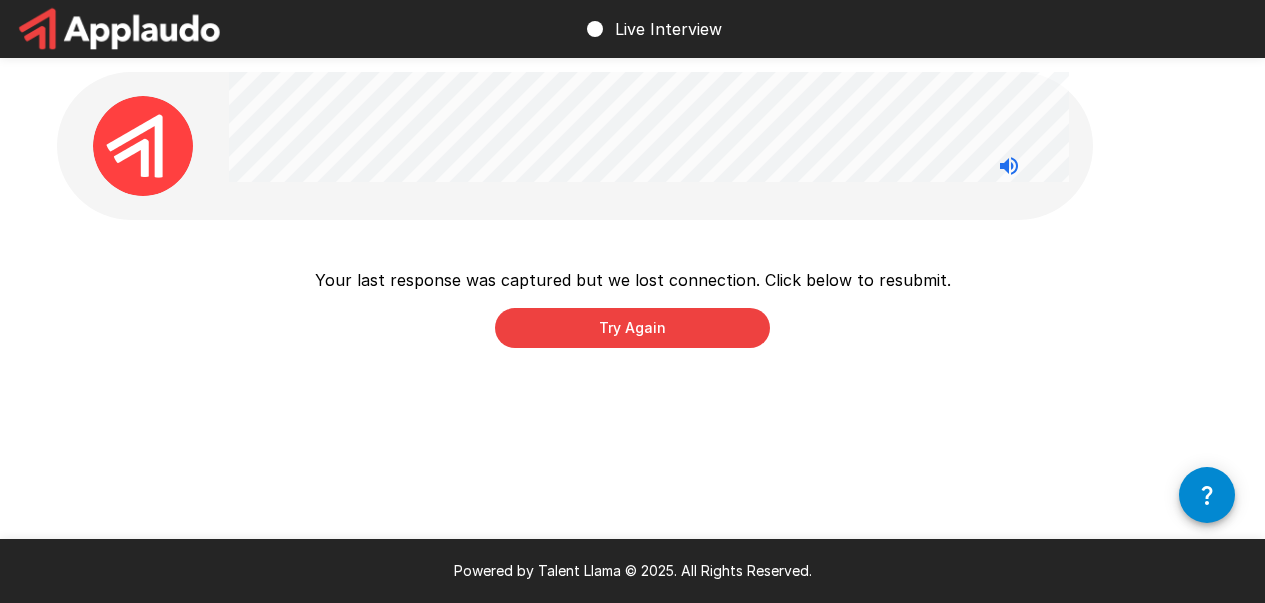 click on "Try Again" at bounding box center (632, 328) 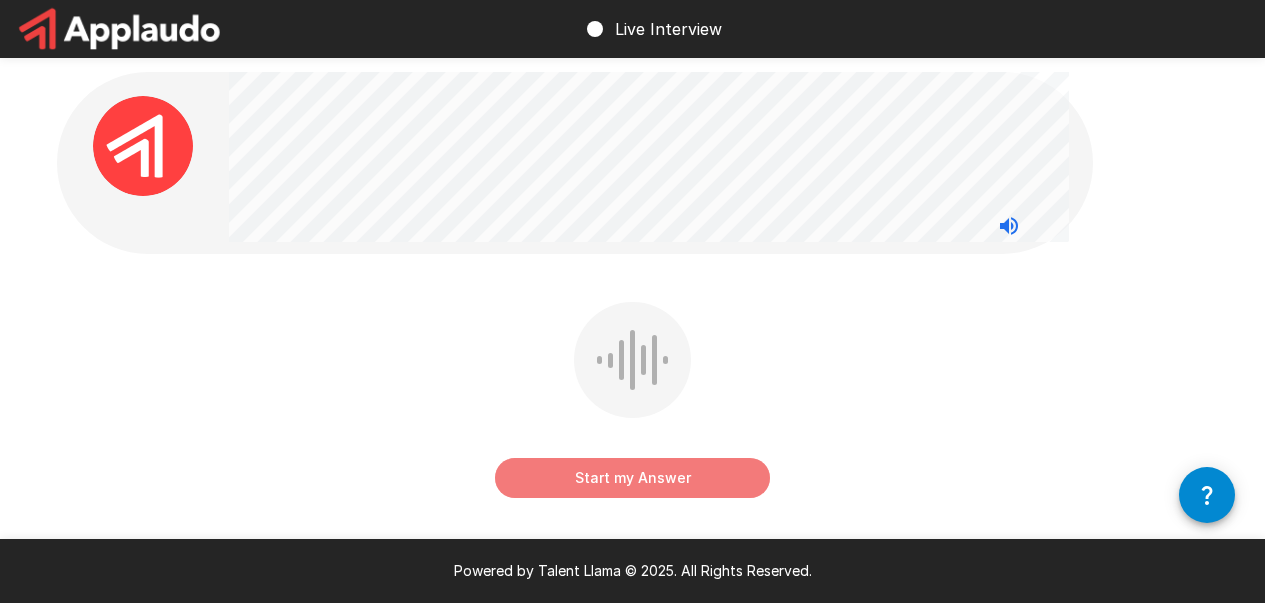 click on "Start my Answer" at bounding box center [632, 478] 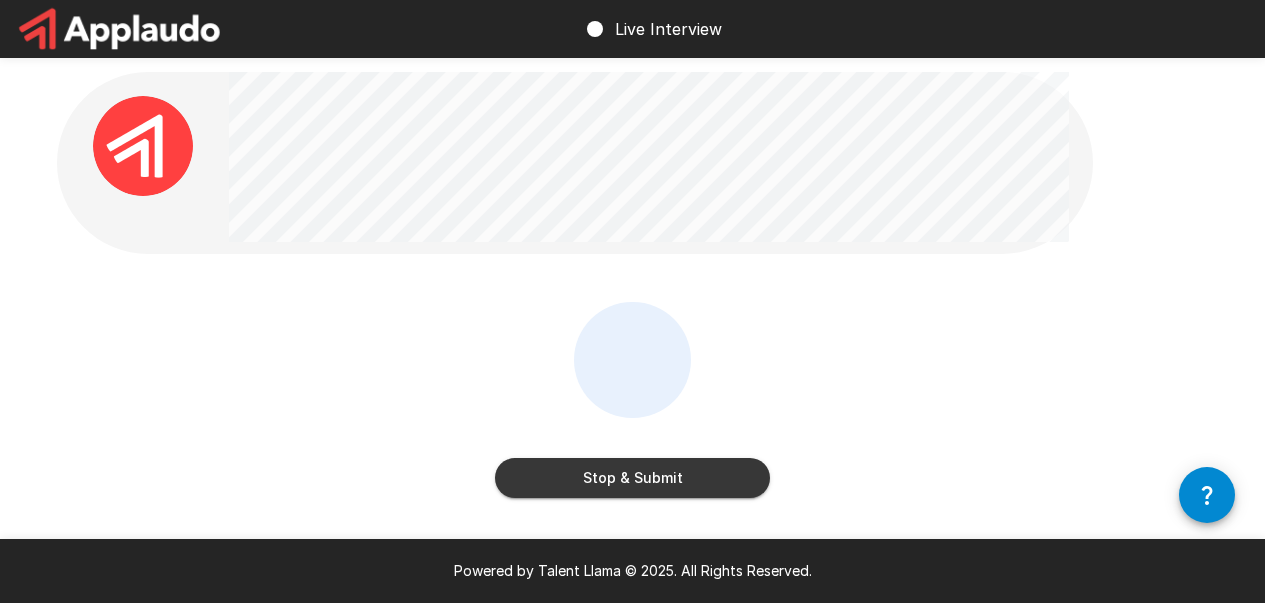 click on "Stop & Submit" at bounding box center [632, 478] 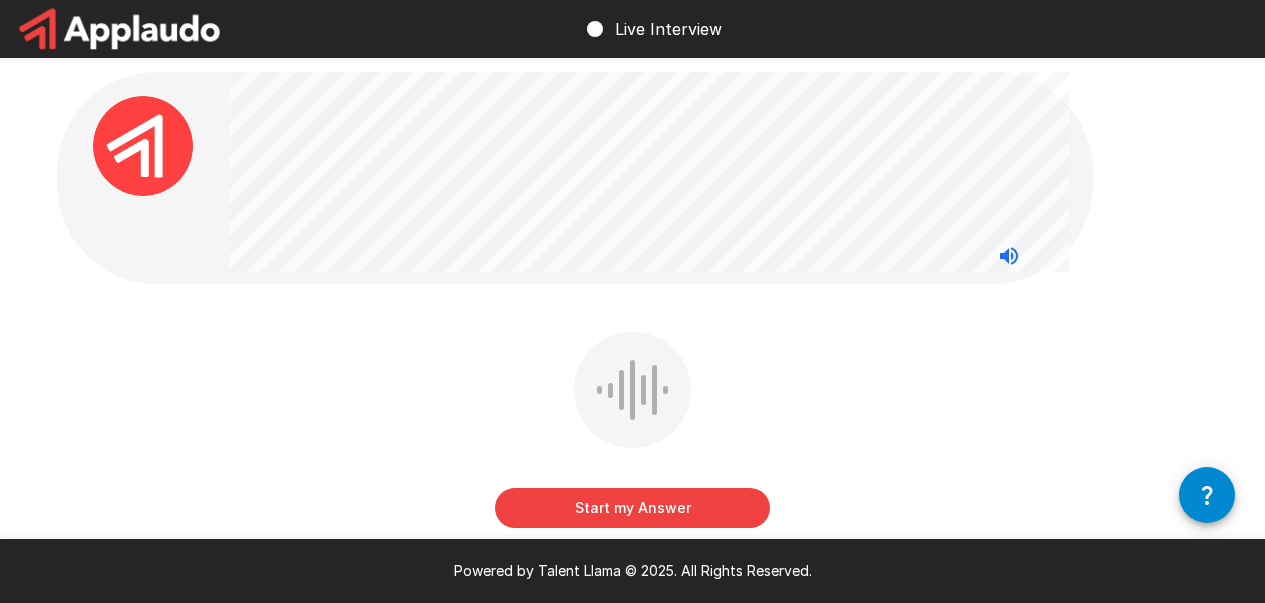 click on "Start my Answer" at bounding box center [632, 508] 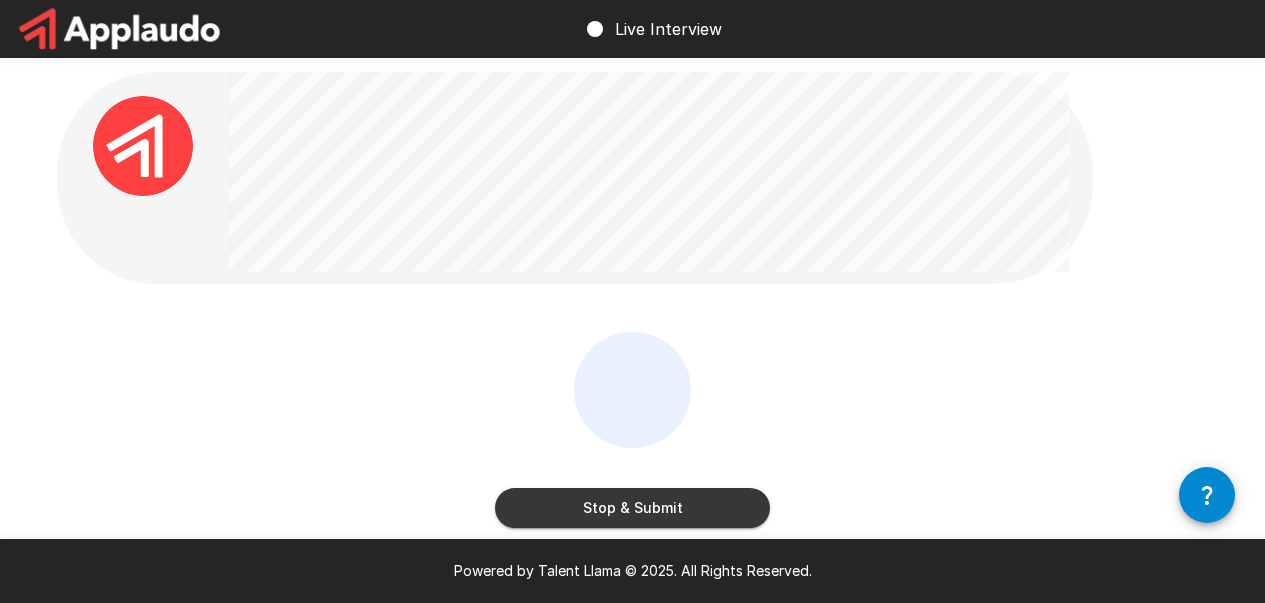 click on "Stop & Submit" at bounding box center [632, 508] 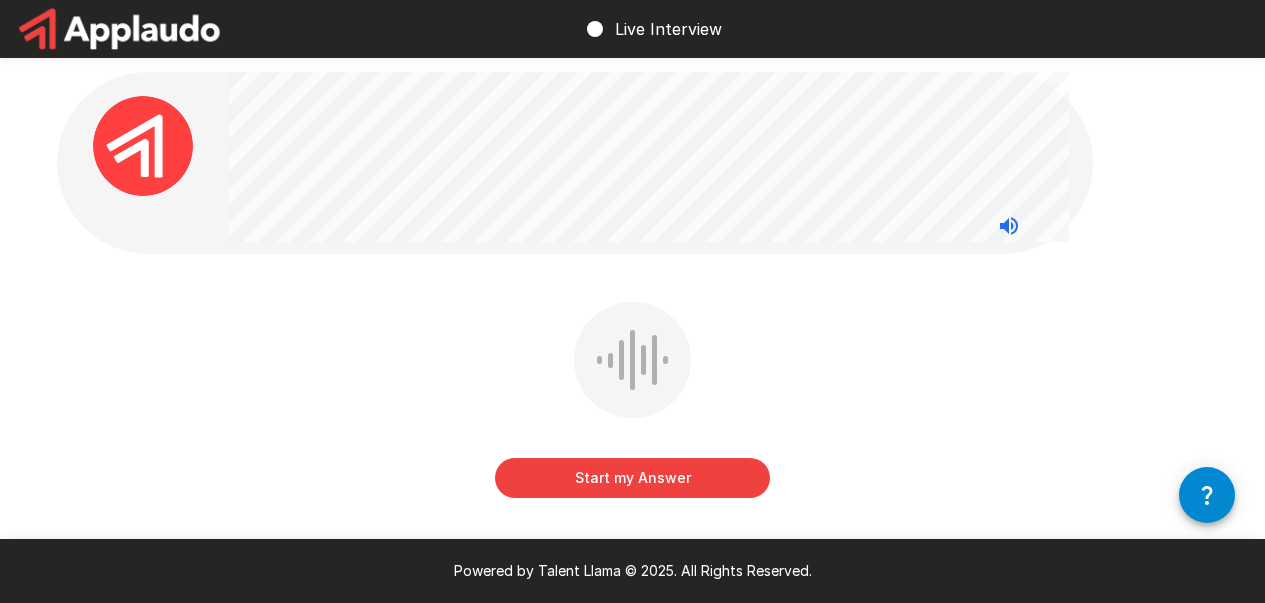 click on "Start my Answer" at bounding box center (632, 478) 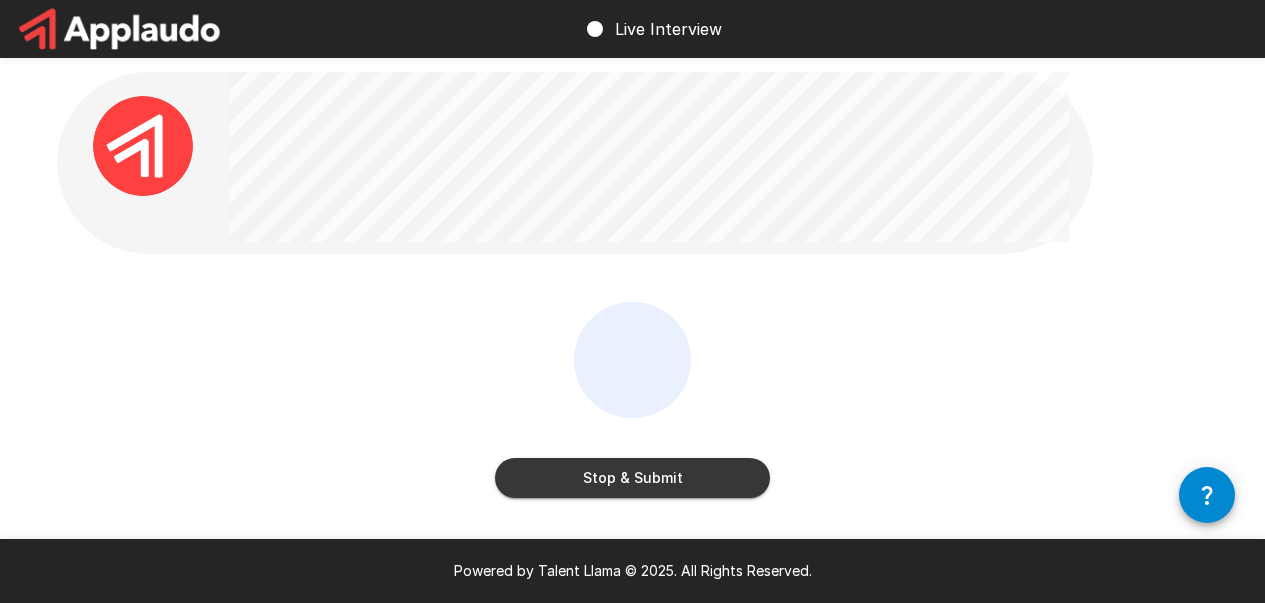 click on "Stop & Submit" at bounding box center [632, 478] 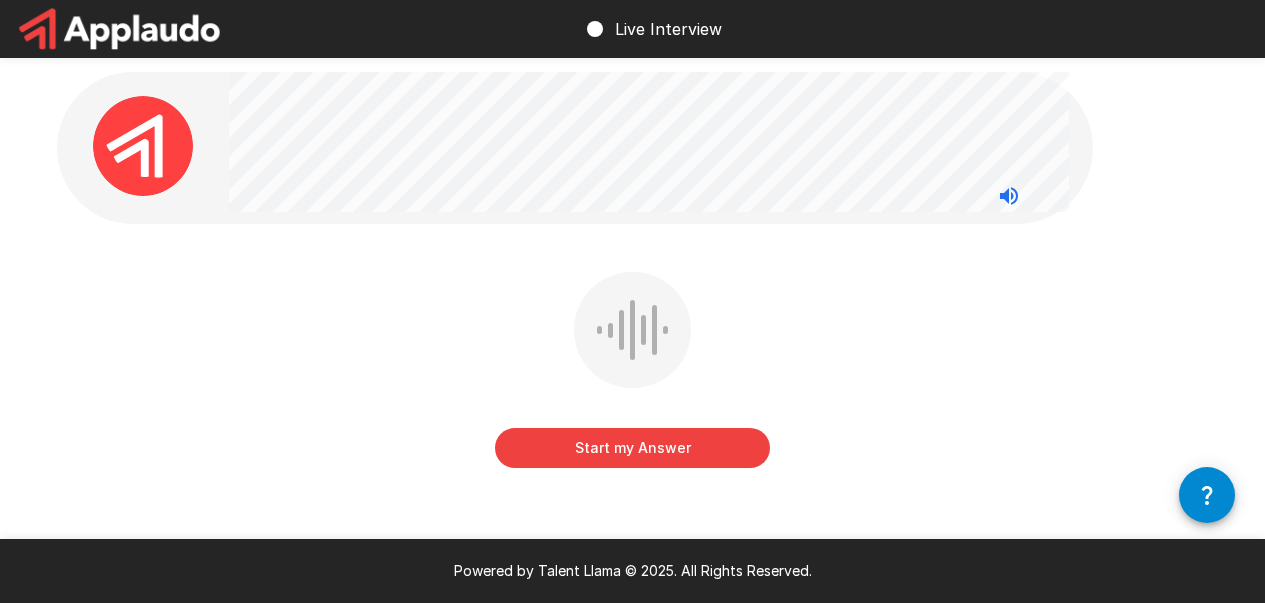 click on "Start my Answer" at bounding box center [632, 448] 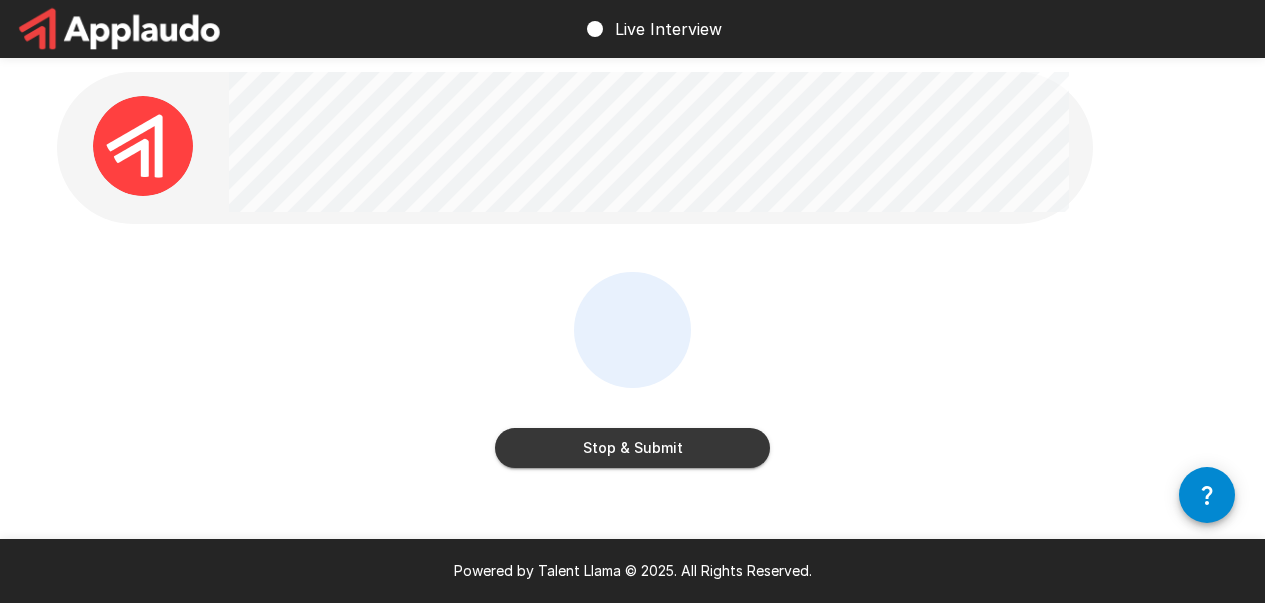 click on "Stop & Submit" at bounding box center (632, 448) 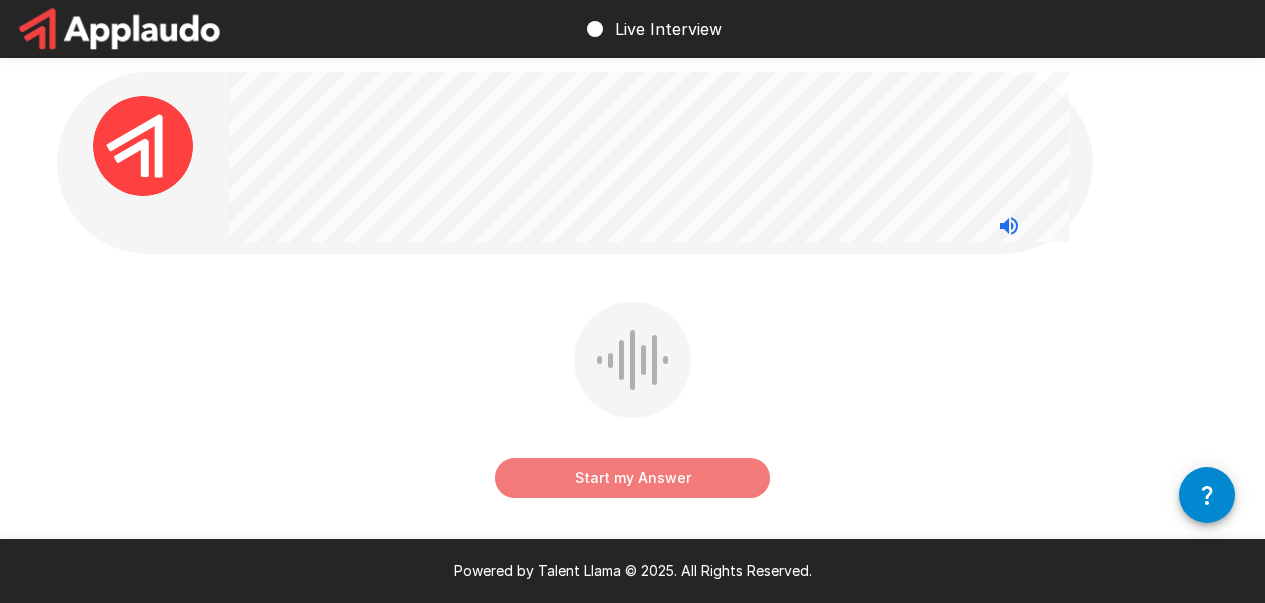 click on "Start my Answer" at bounding box center (632, 478) 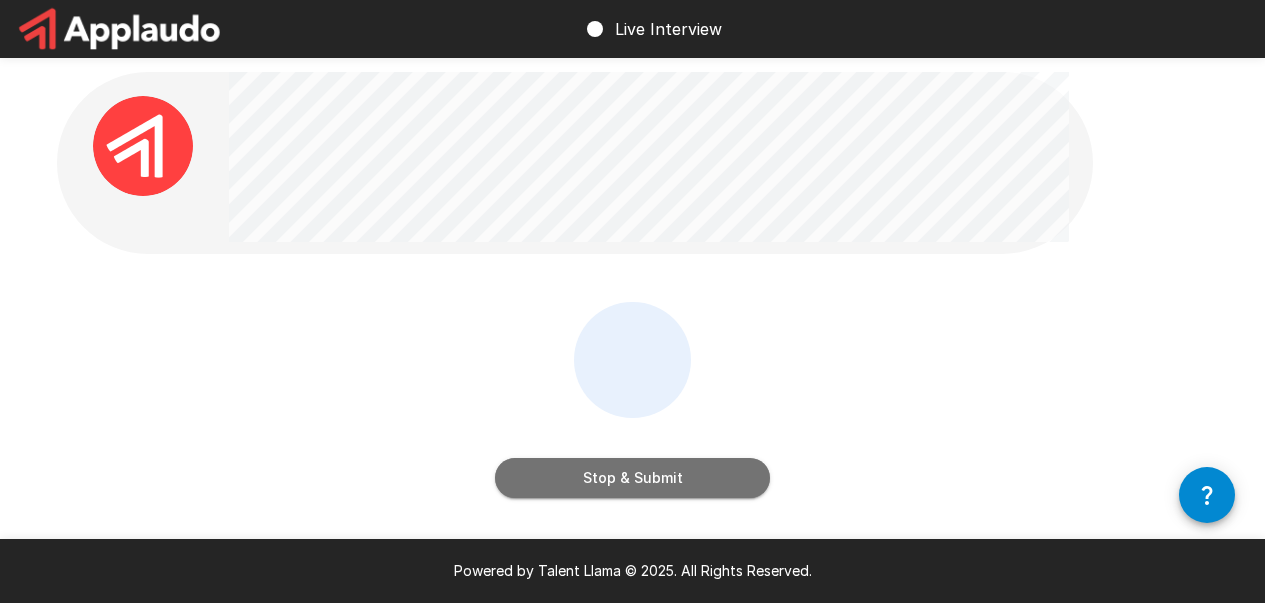 click on "Stop & Submit" at bounding box center [632, 478] 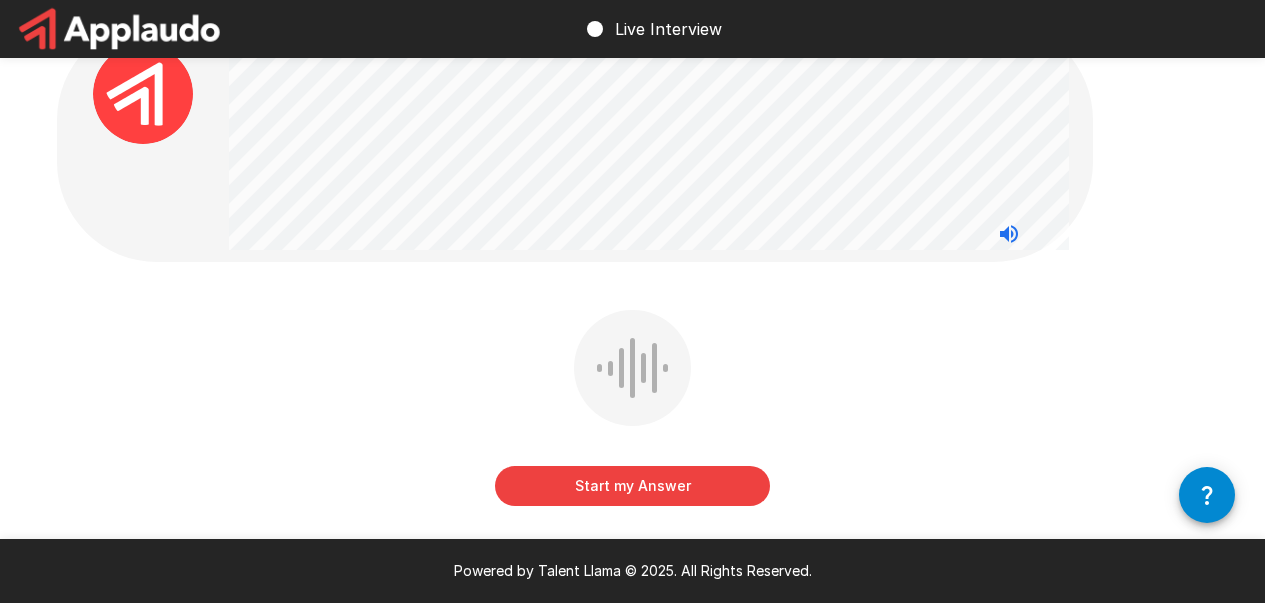 scroll, scrollTop: 72, scrollLeft: 0, axis: vertical 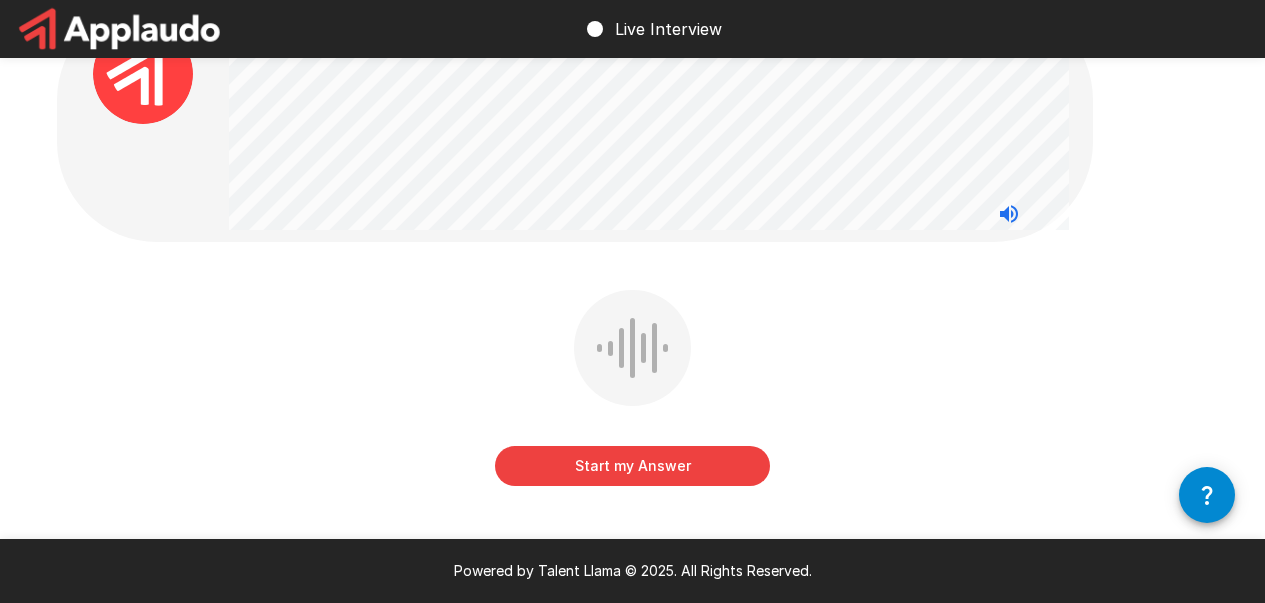 click on "Start my Answer" at bounding box center (632, 466) 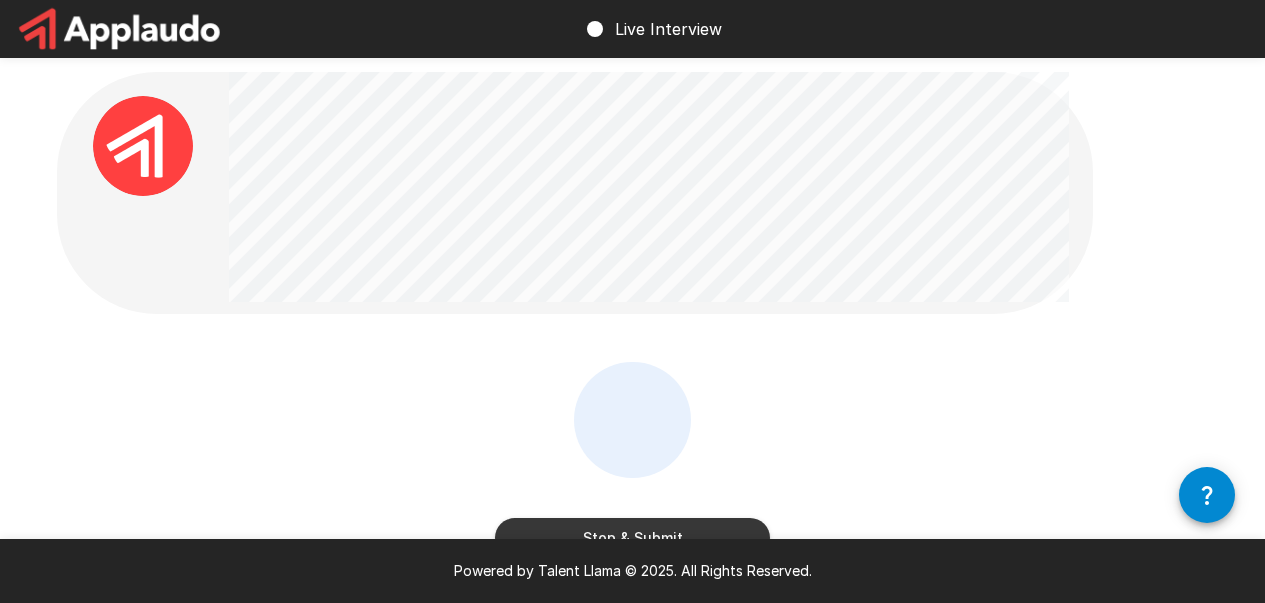 scroll, scrollTop: 77, scrollLeft: 0, axis: vertical 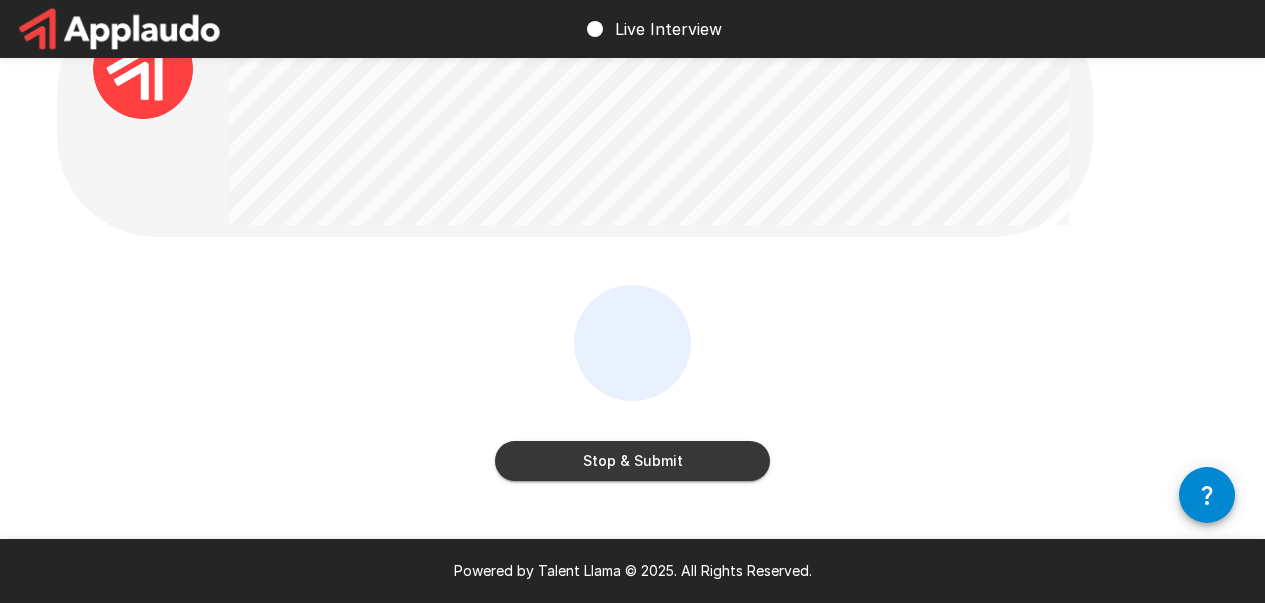 click on "Stop & Submit" at bounding box center (632, 461) 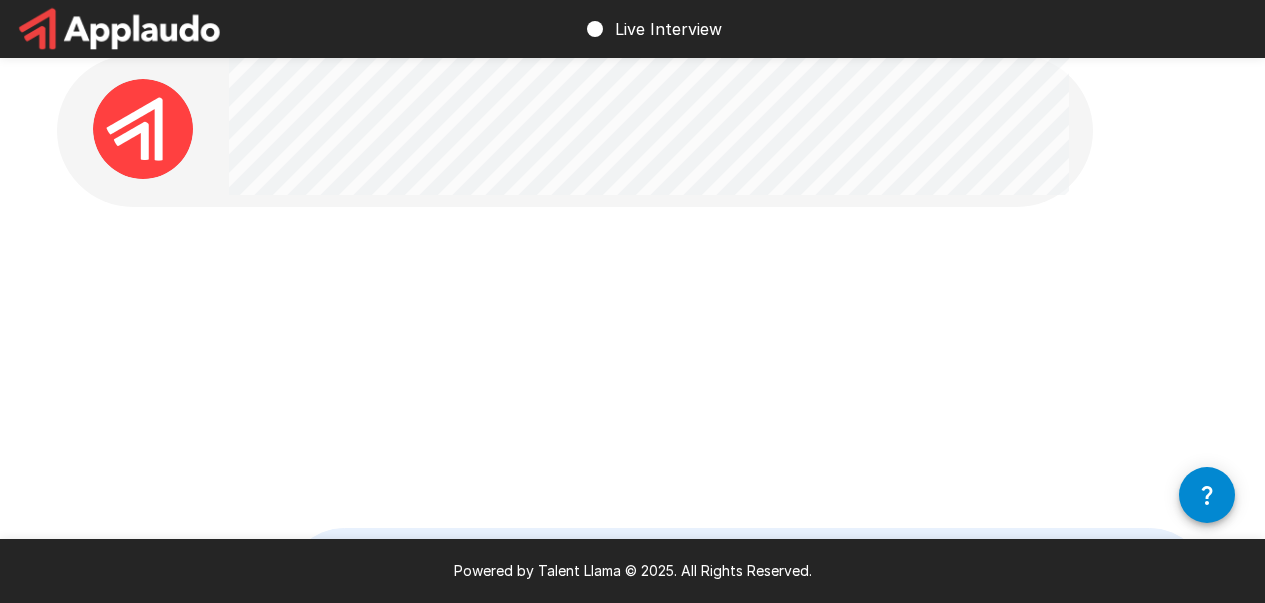 scroll, scrollTop: 0, scrollLeft: 0, axis: both 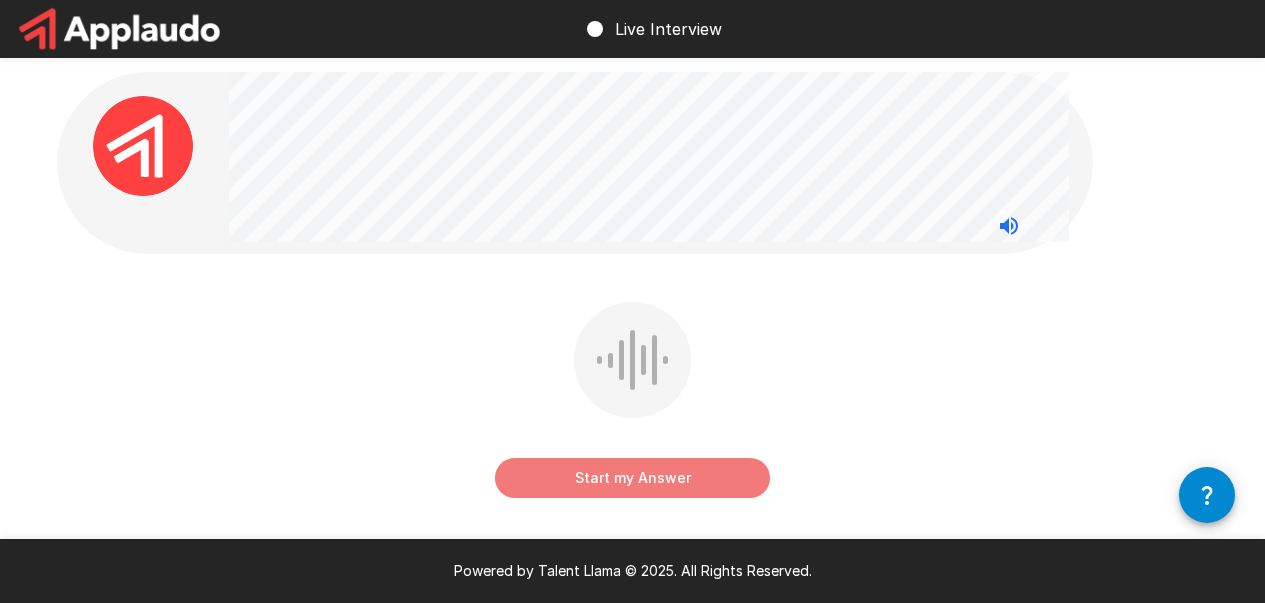 click on "Start my Answer" at bounding box center [632, 478] 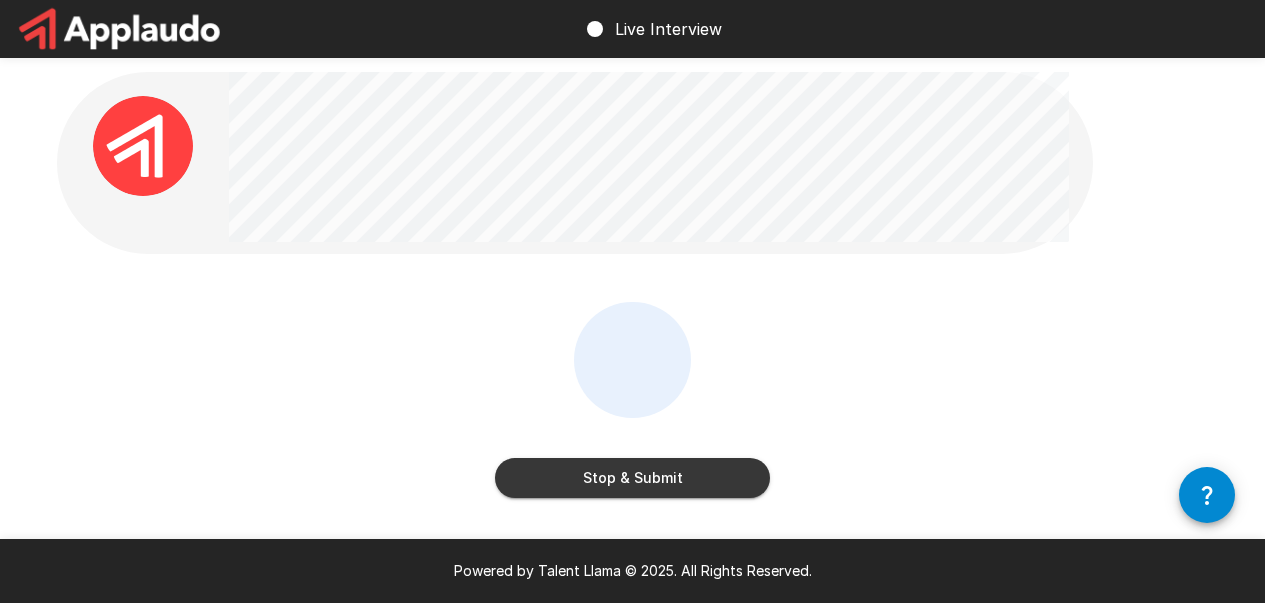 click on "Stop & Submit" at bounding box center [632, 478] 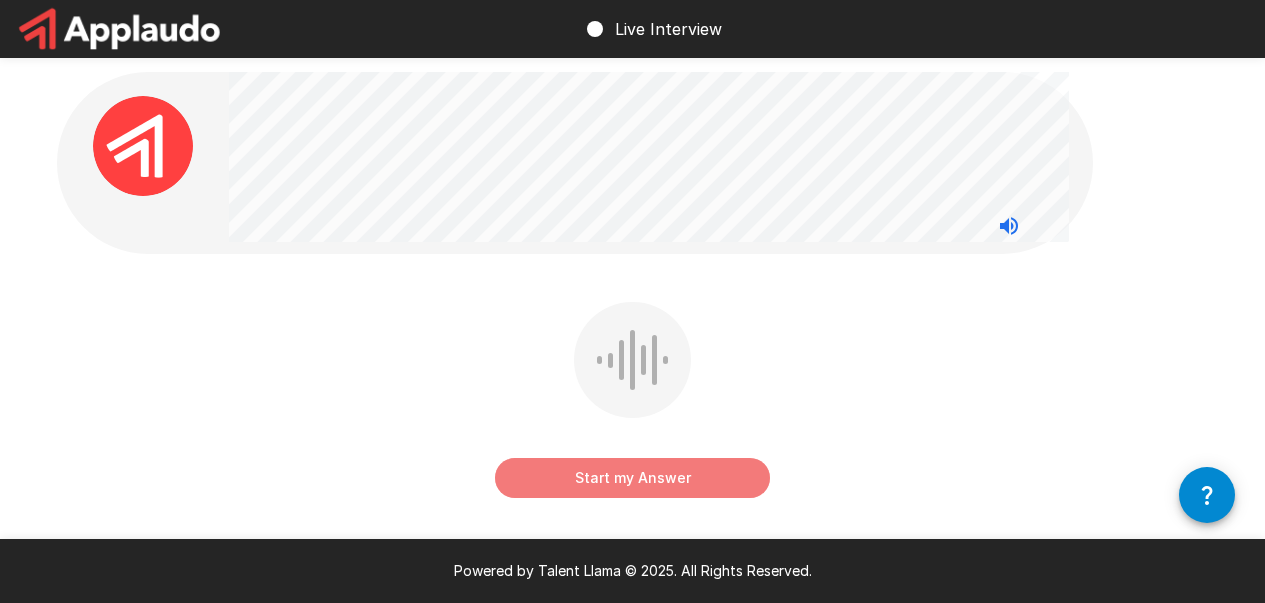 click on "Start my Answer" at bounding box center (632, 478) 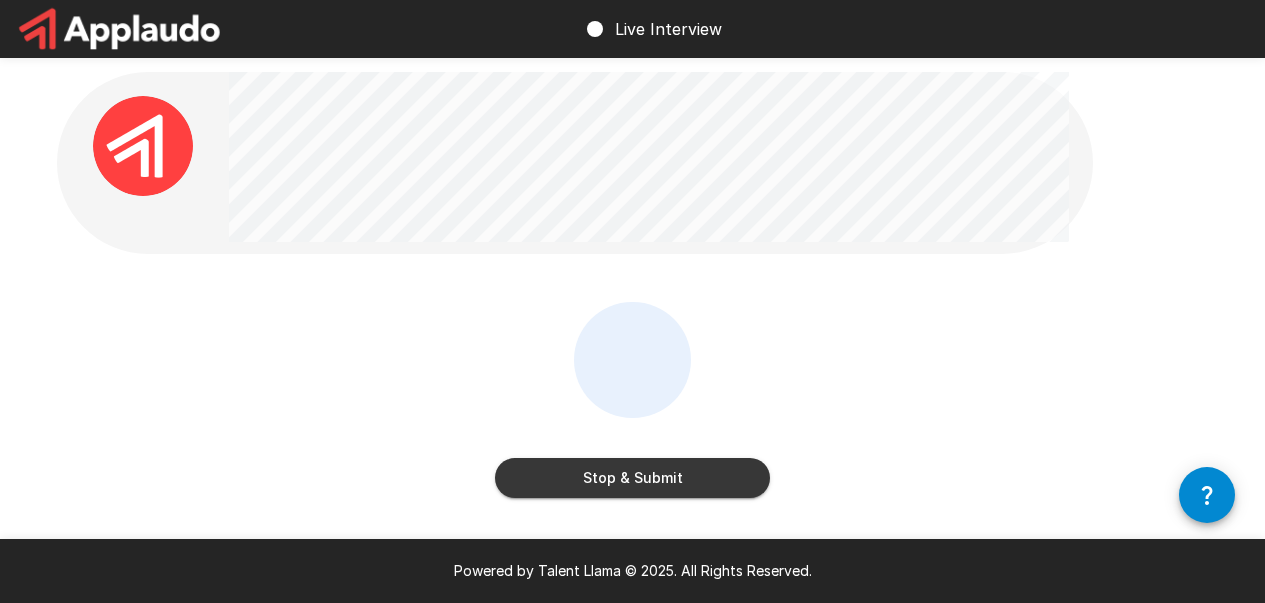 click on "Stop & Submit" at bounding box center (632, 478) 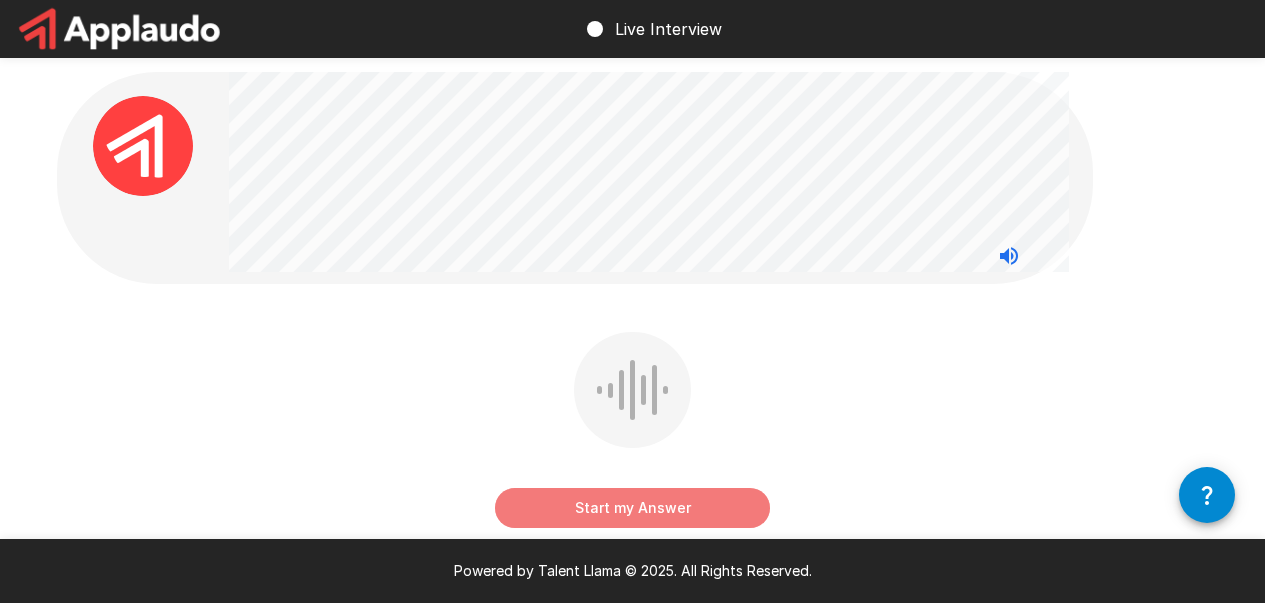 click on "Start my Answer" at bounding box center [632, 508] 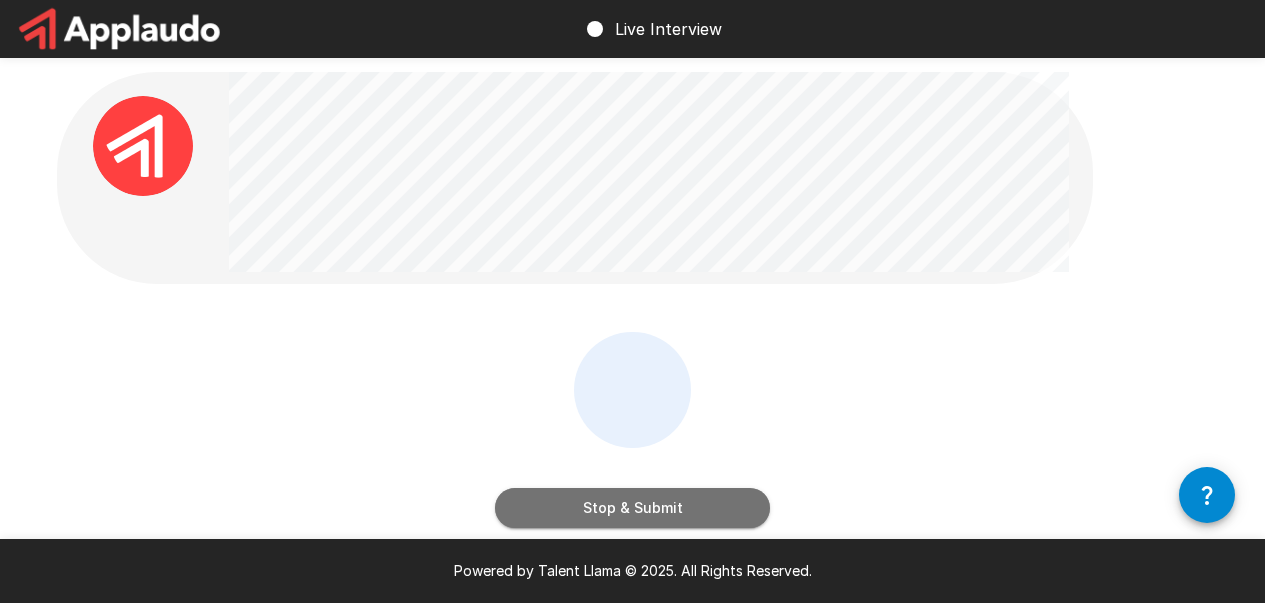 click on "Stop & Submit" at bounding box center [632, 508] 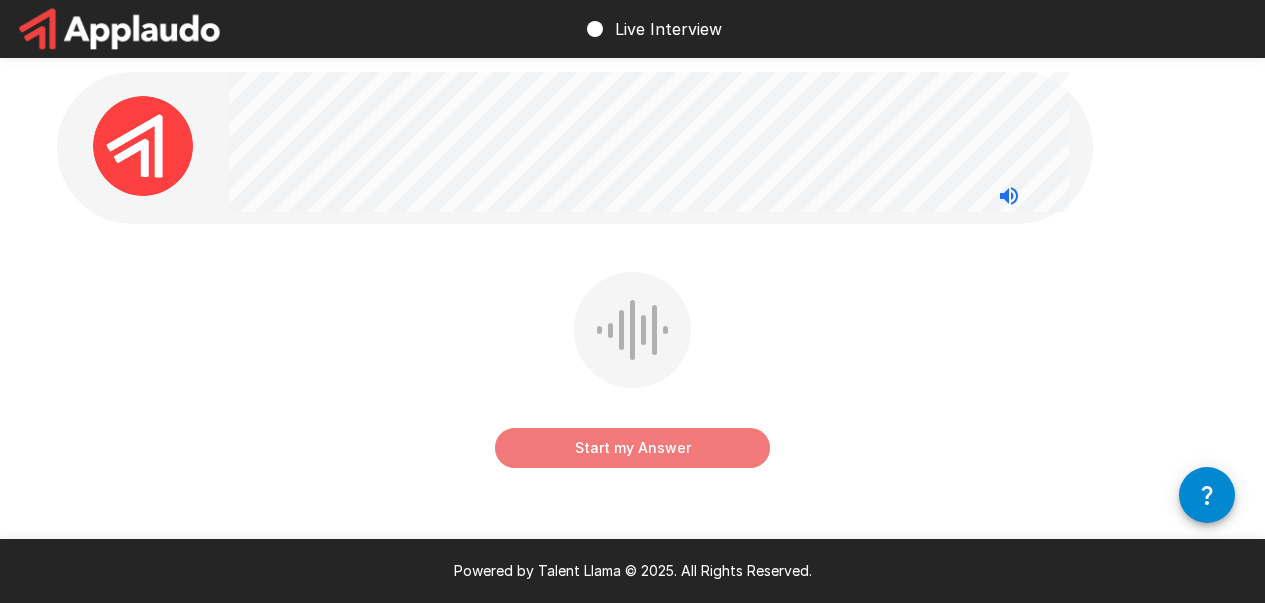 click on "Start my Answer" at bounding box center [632, 448] 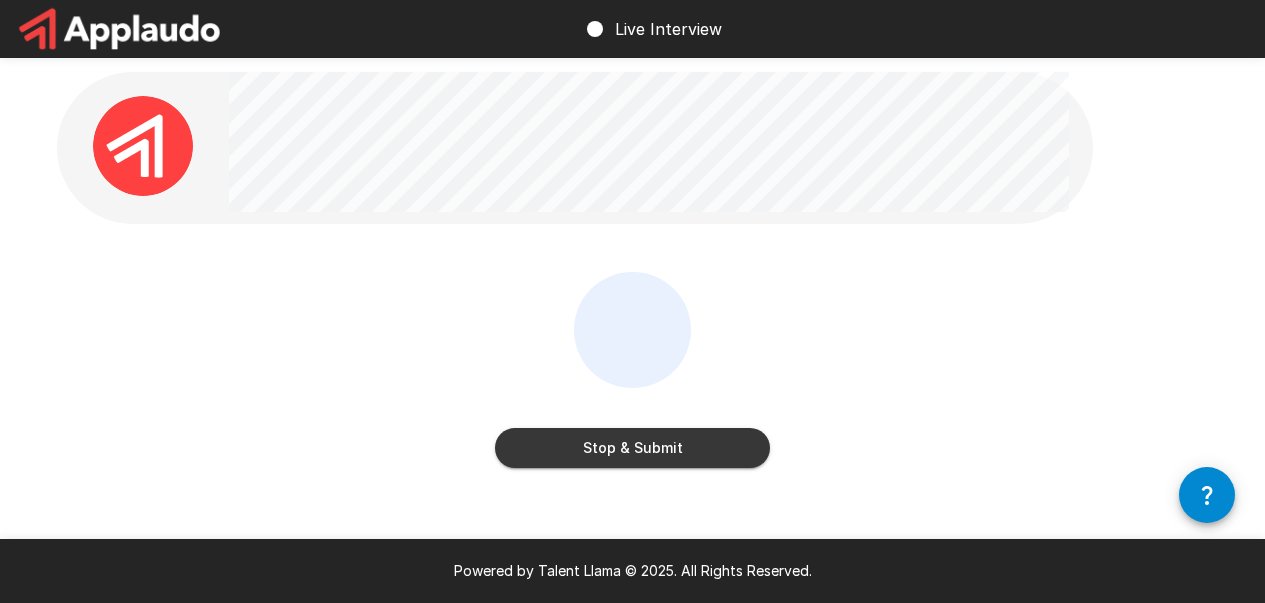 click on "Stop & Submit" at bounding box center [632, 374] 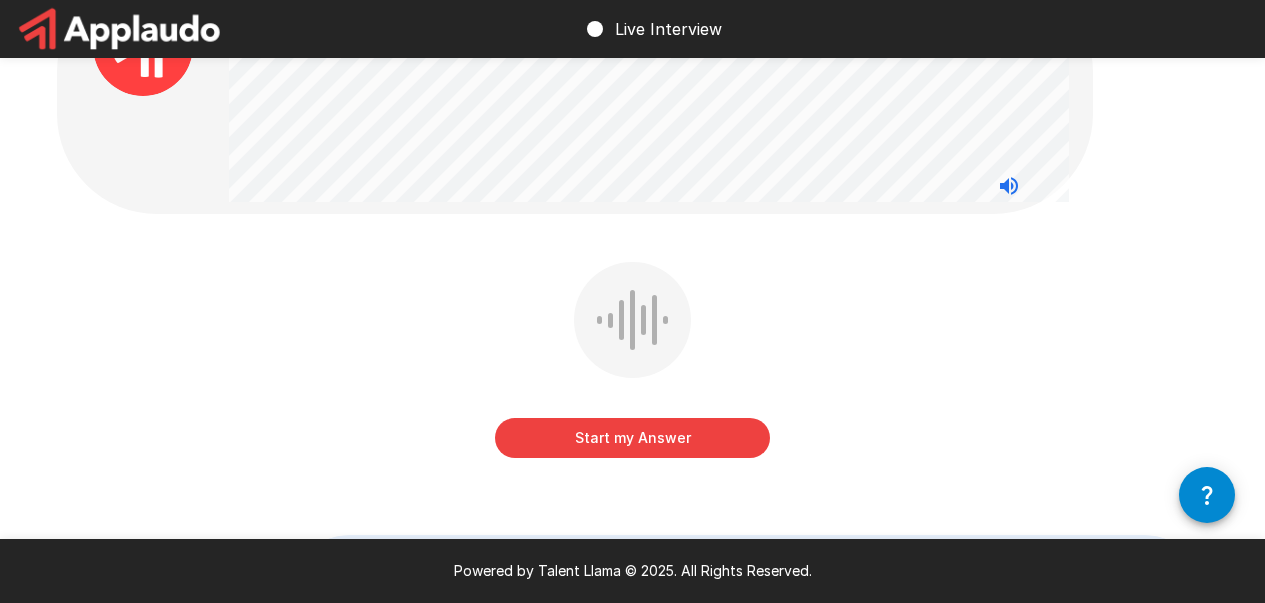 scroll, scrollTop: 103, scrollLeft: 0, axis: vertical 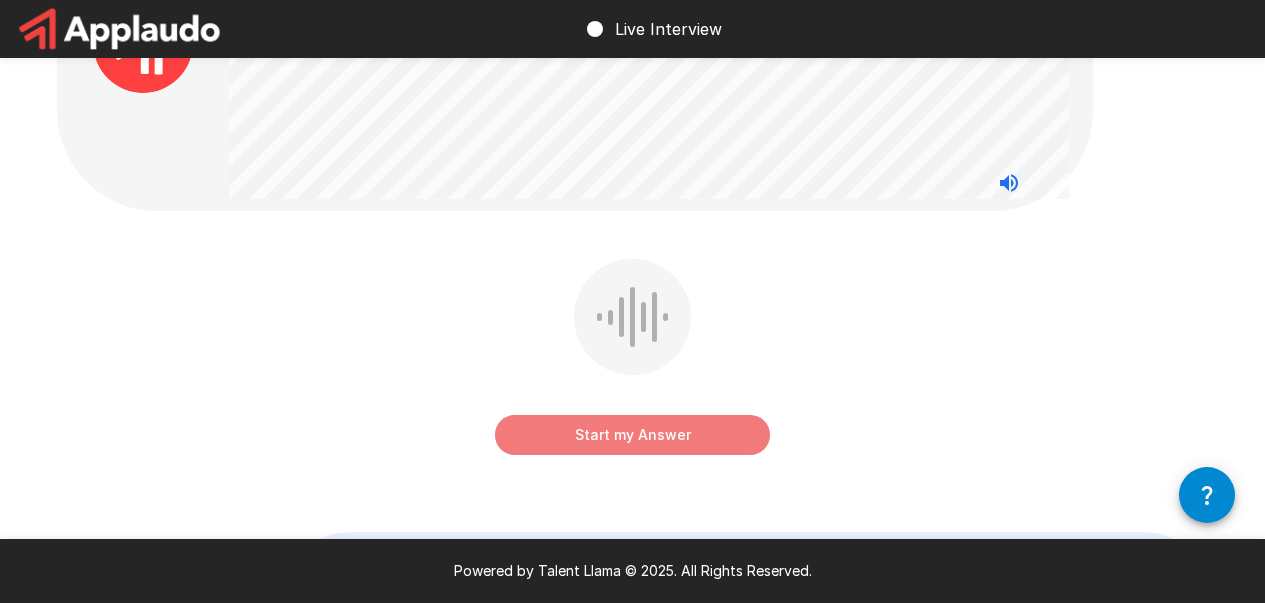 click on "Start my Answer" at bounding box center [632, 435] 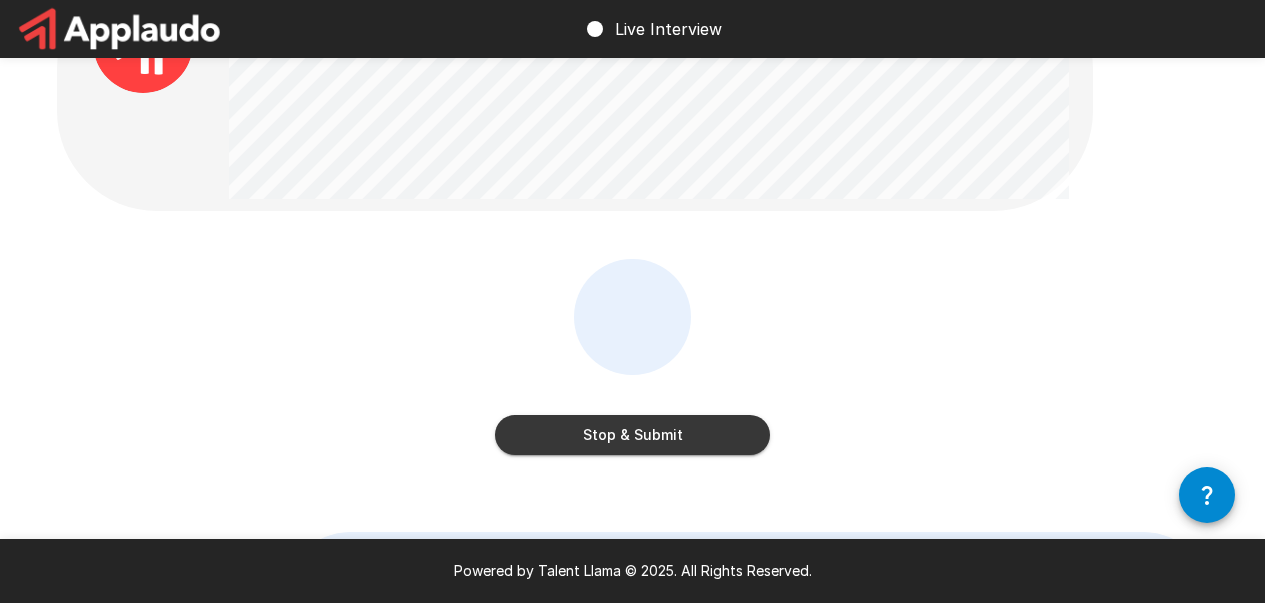 click on "Stop & Submit" at bounding box center [632, 435] 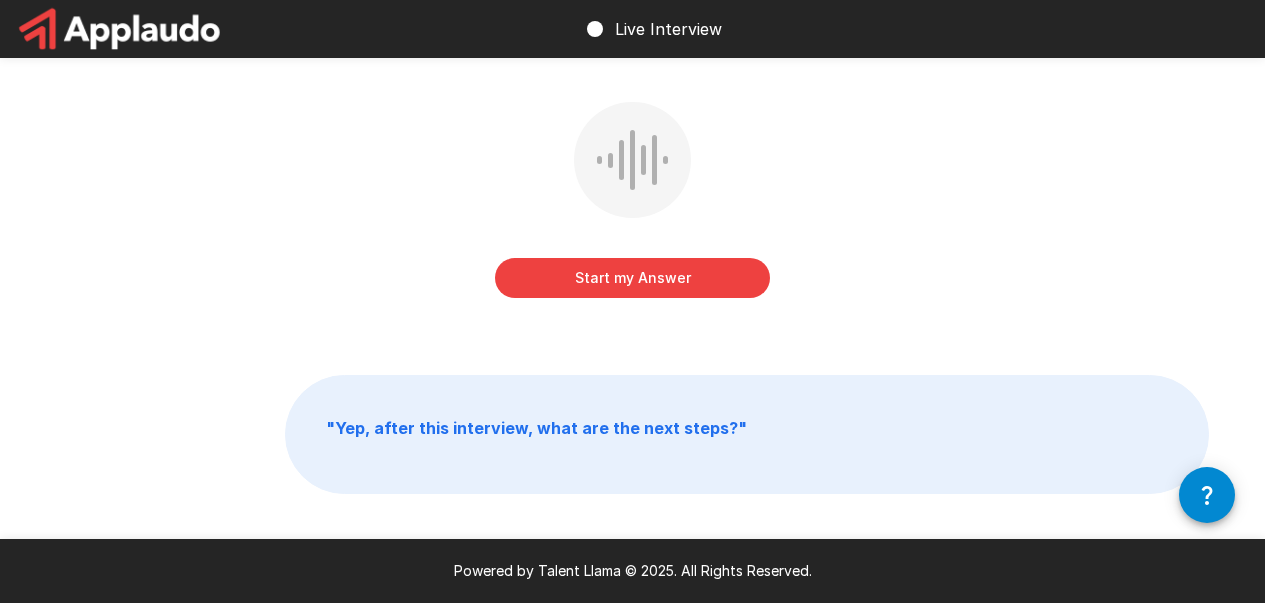 scroll, scrollTop: 264, scrollLeft: 0, axis: vertical 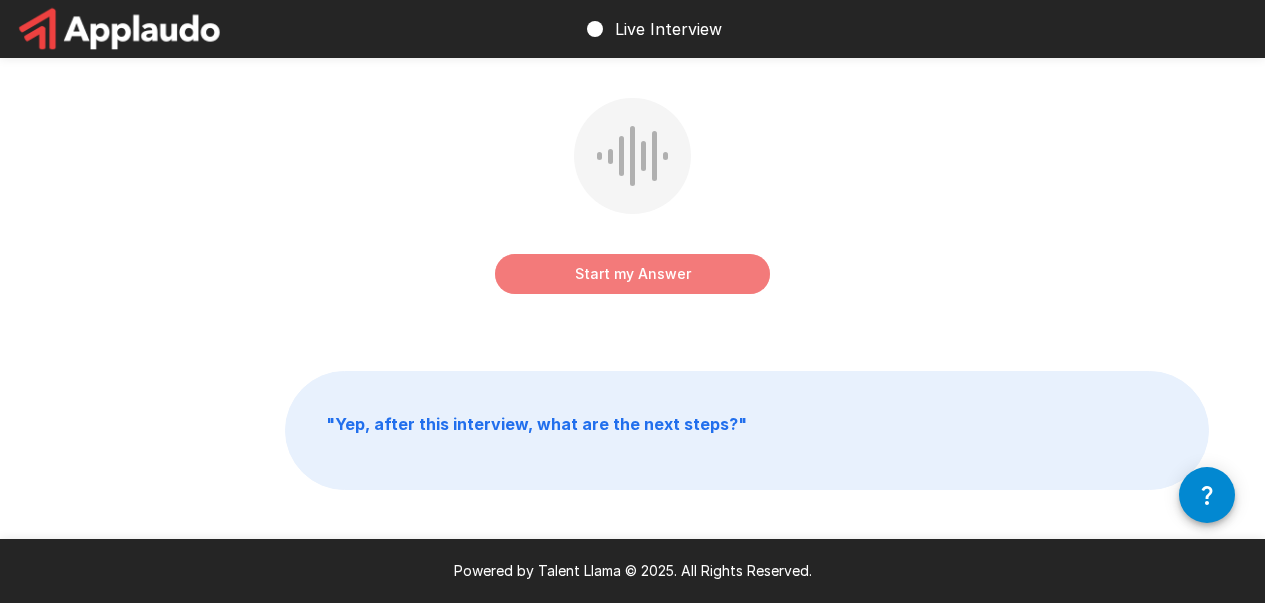 click on "Start my Answer" at bounding box center [632, 274] 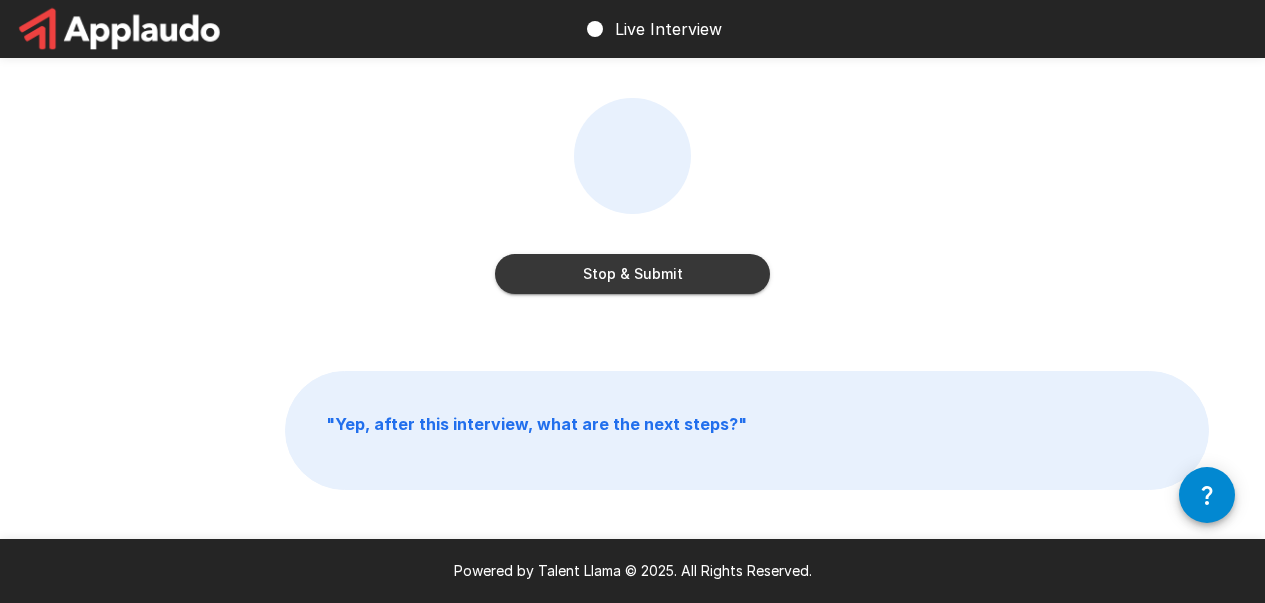 click on "Stop & Submit" at bounding box center [632, 274] 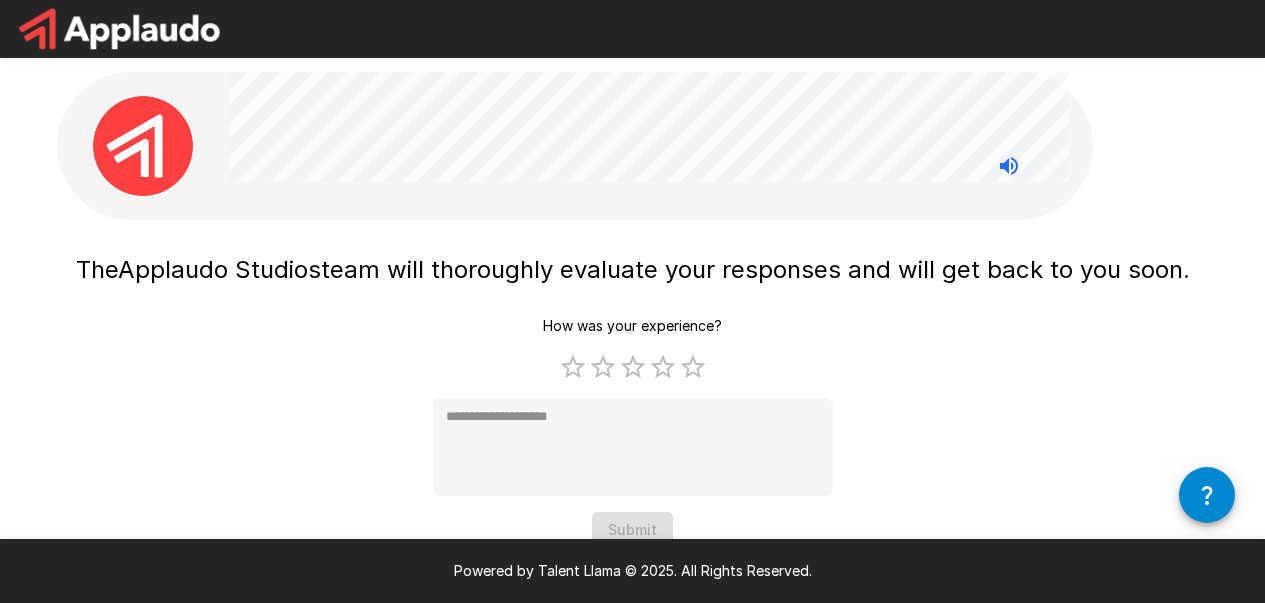 scroll, scrollTop: 26, scrollLeft: 0, axis: vertical 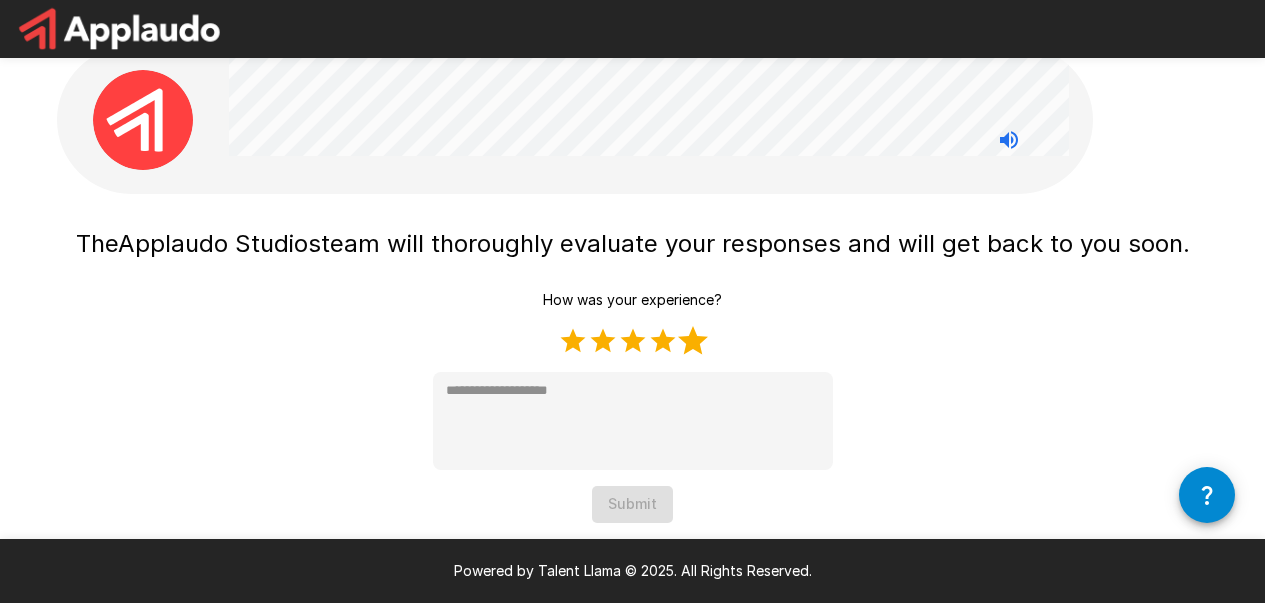 click on "5 Stars" at bounding box center (693, 341) 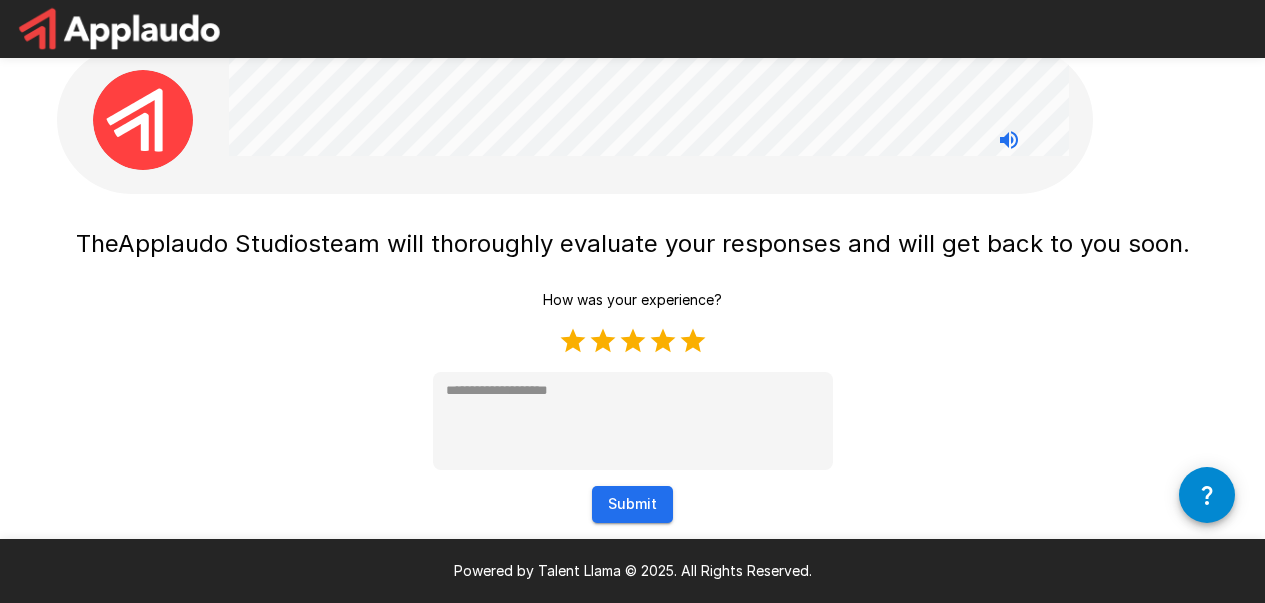 type on "*" 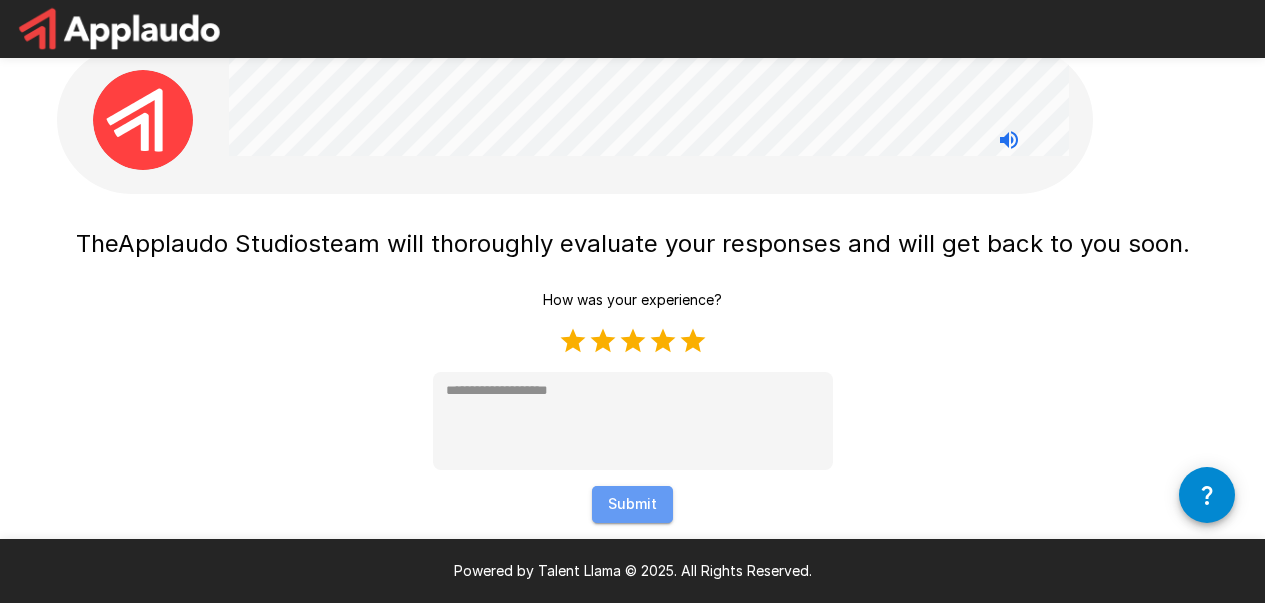 click on "Submit" at bounding box center [632, 504] 